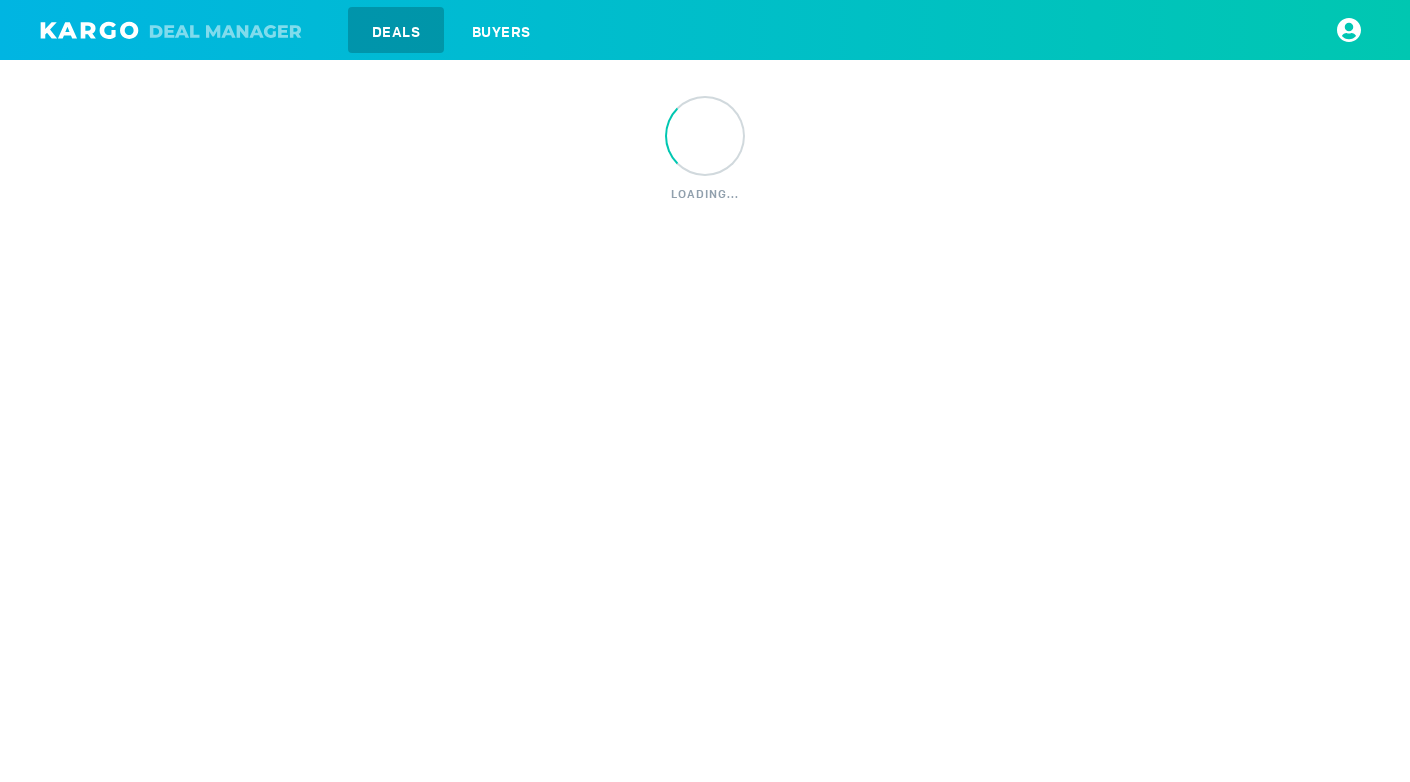 scroll, scrollTop: 0, scrollLeft: 0, axis: both 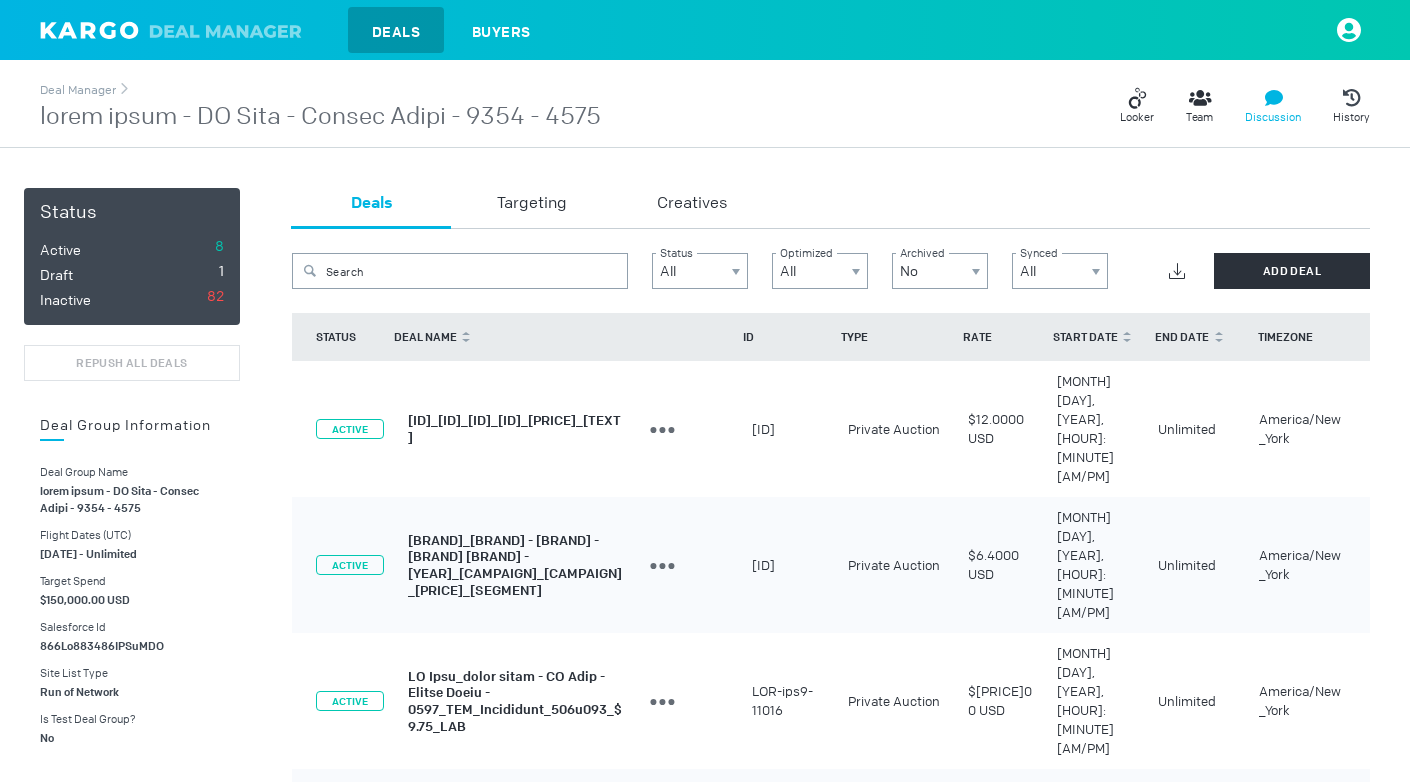 click at bounding box center [1133, 103] 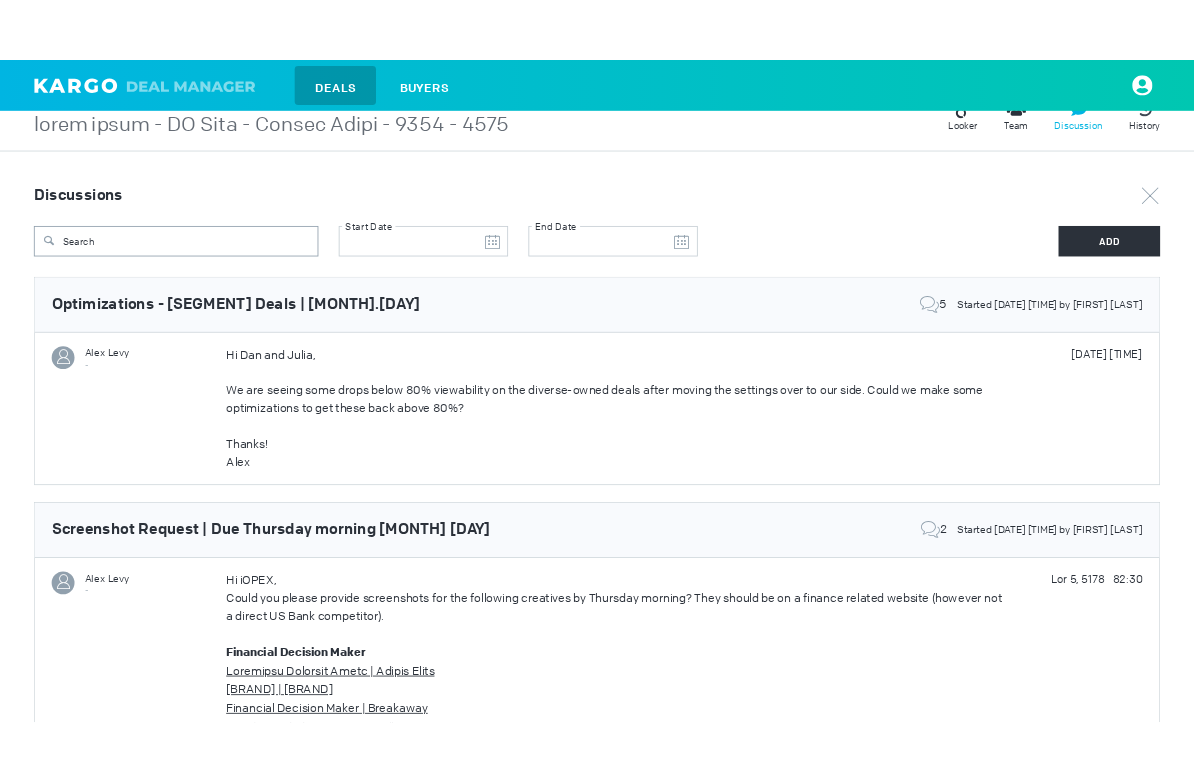 scroll, scrollTop: 0, scrollLeft: 0, axis: both 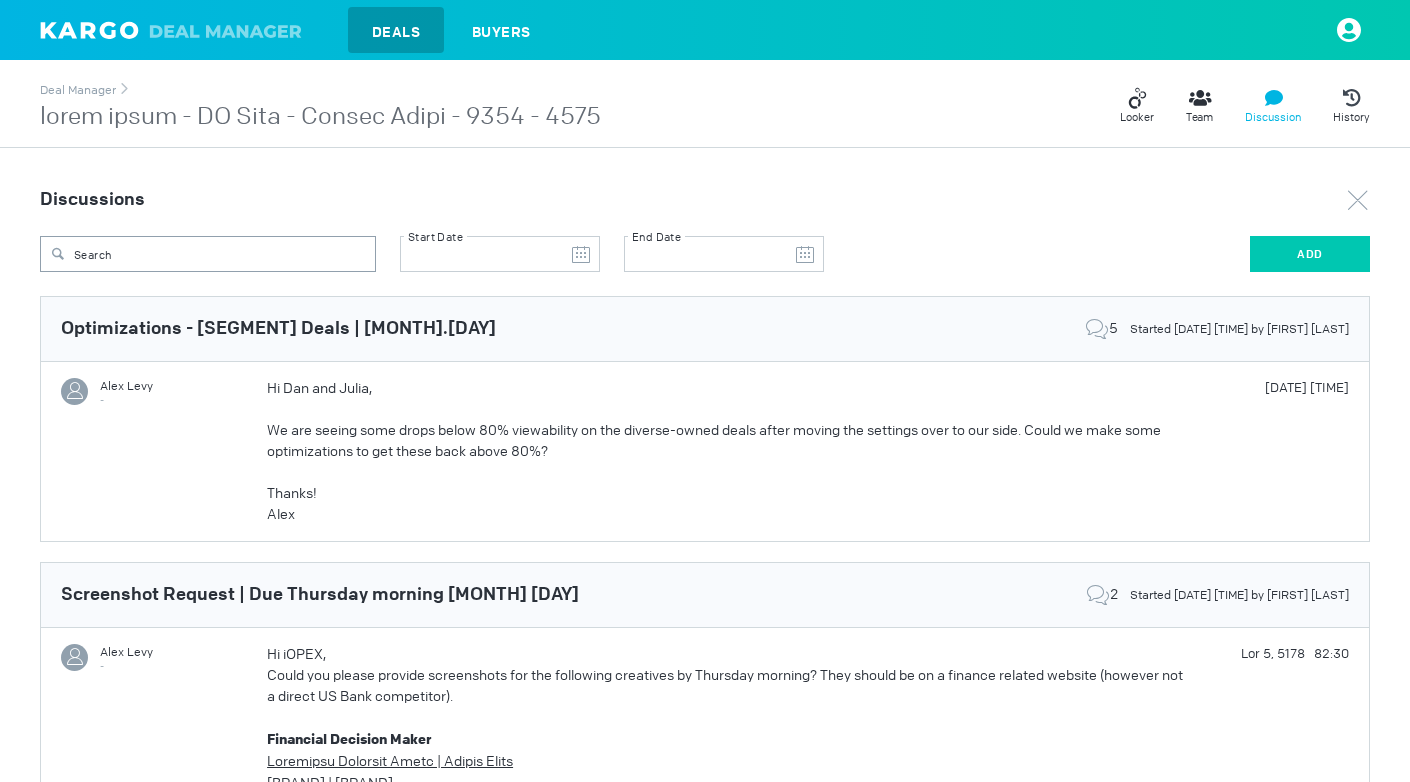 click on "ADD" at bounding box center (1310, 254) 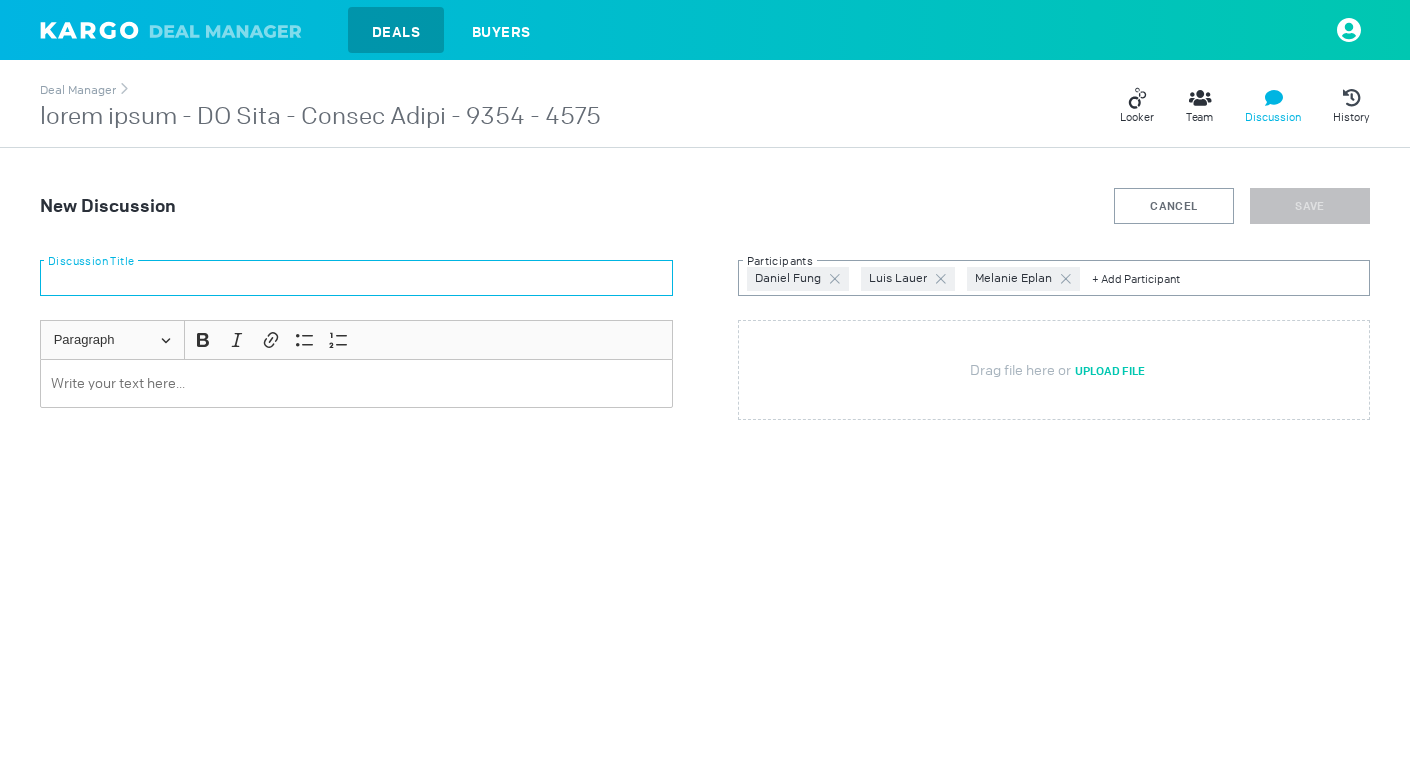 click at bounding box center (356, 278) 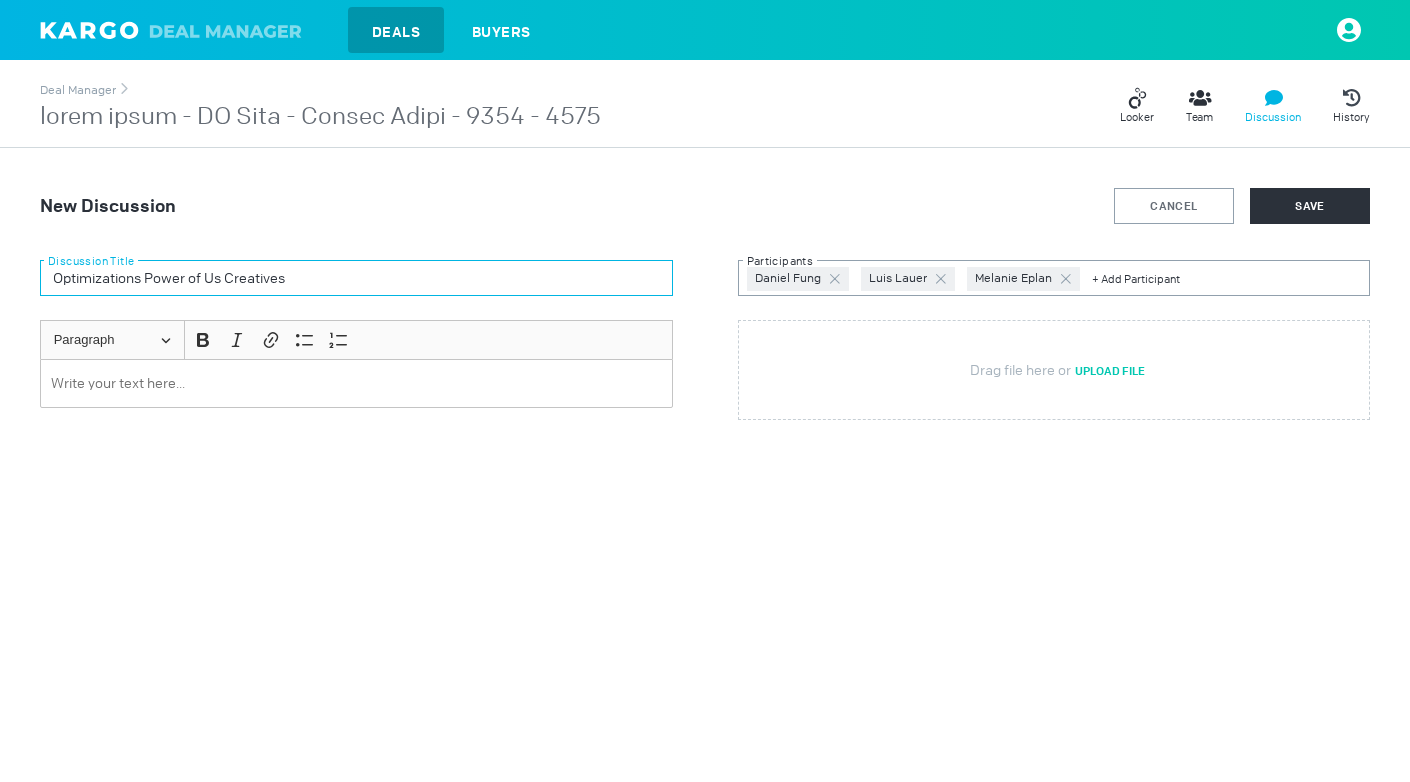 click on "Optimizations Power of Us Creatives" at bounding box center [356, 278] 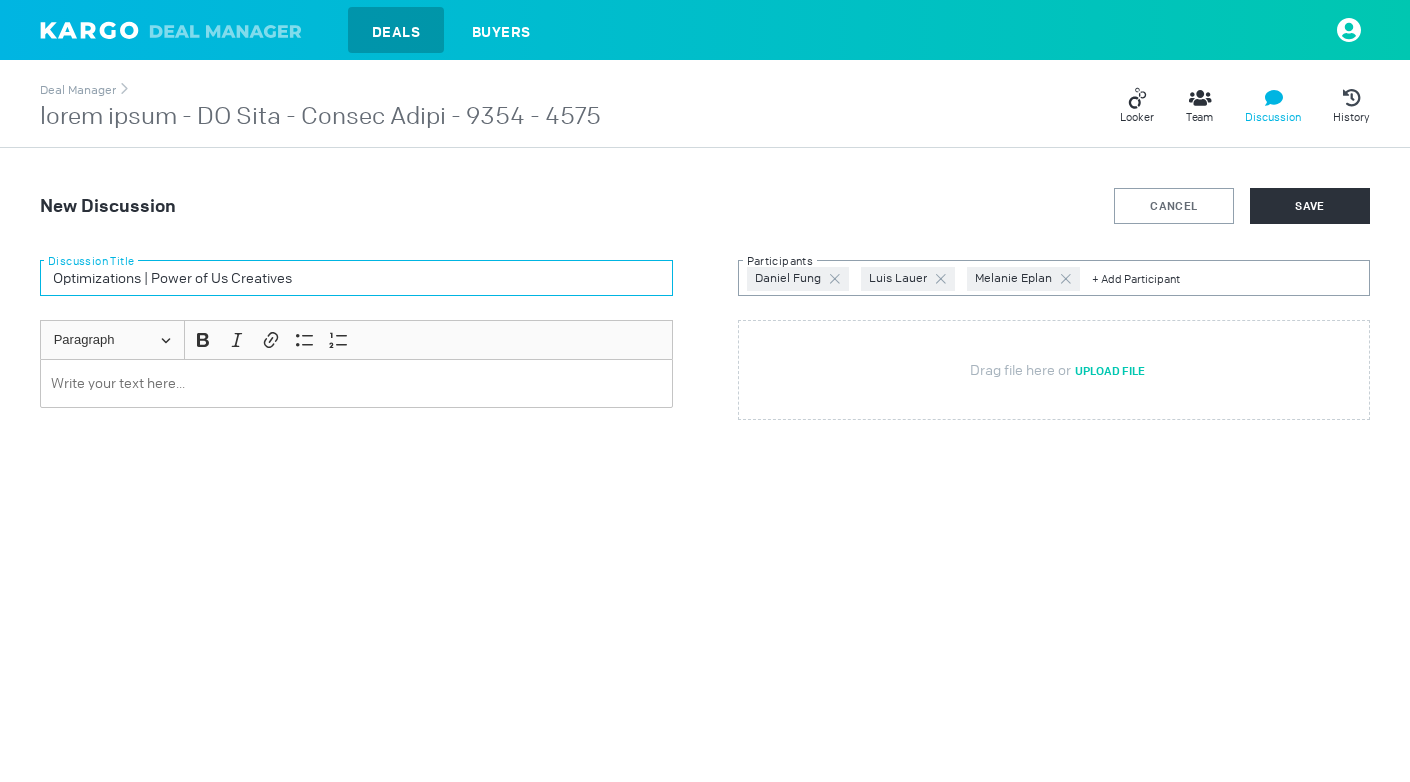type on "Optimizations | Power of Us Creatives" 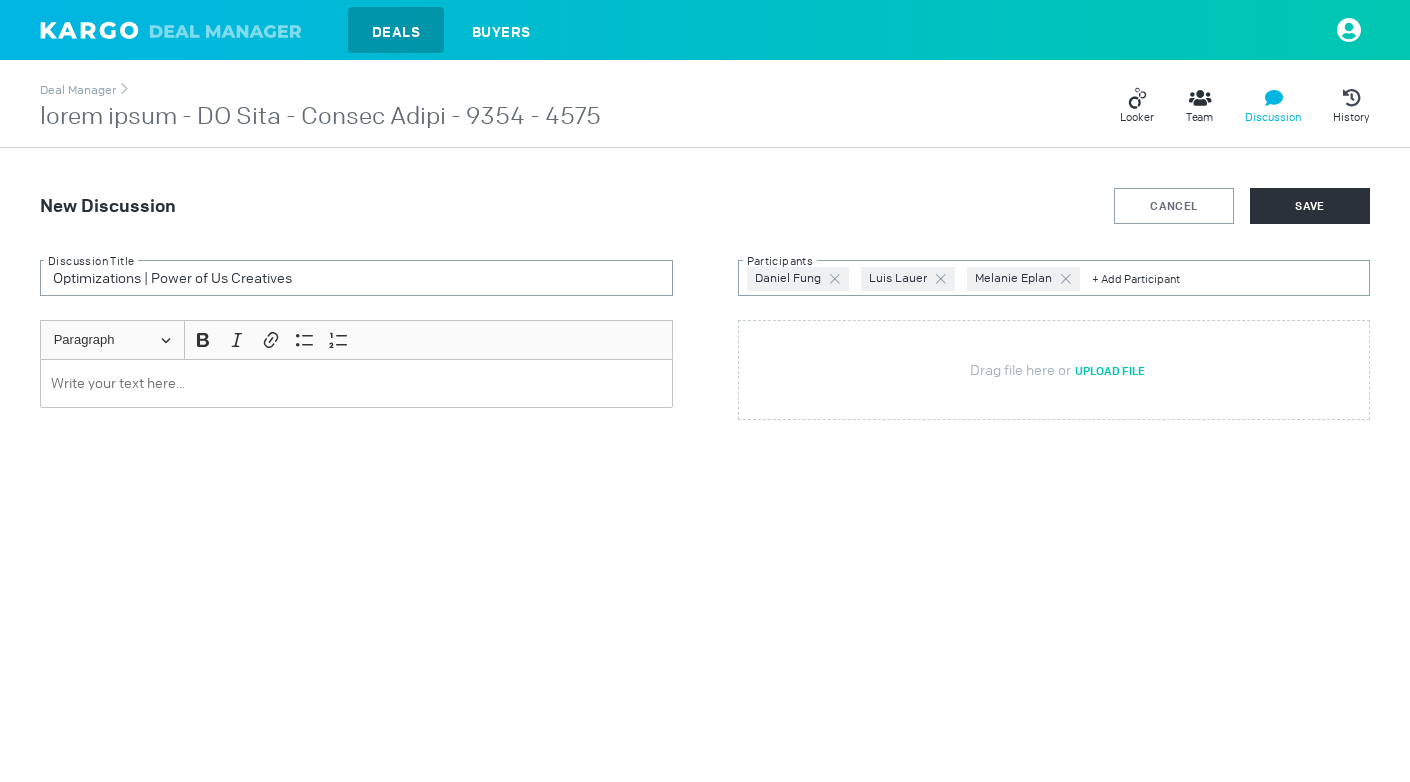 click at bounding box center [356, 383] 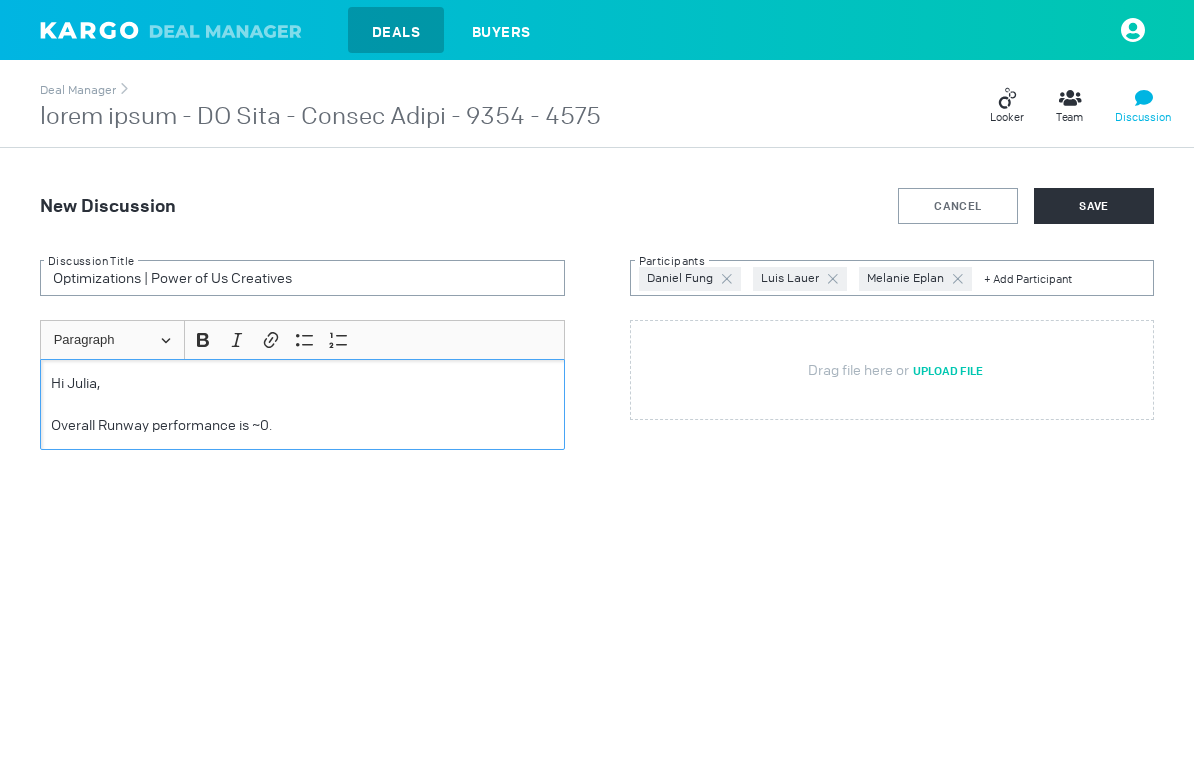 click on "Overall Runway performance is ~0." at bounding box center (302, 425) 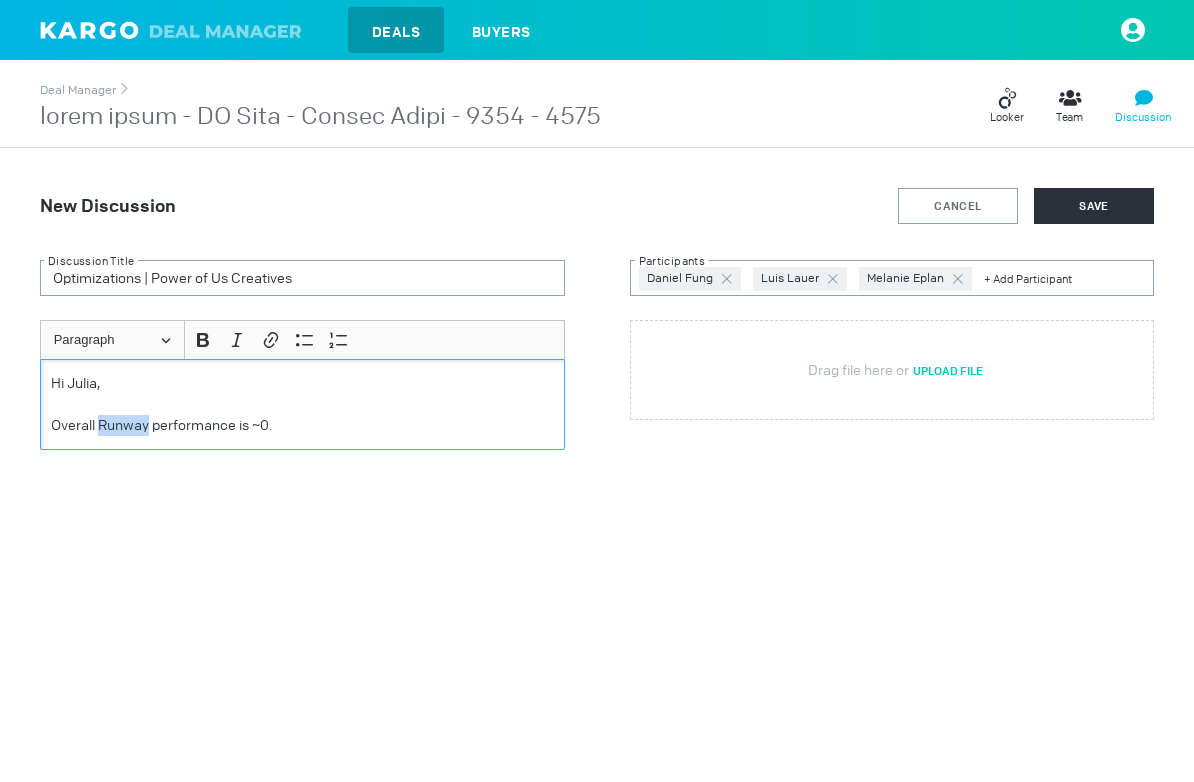 click on "Overall Runway performance is ~0." at bounding box center (302, 425) 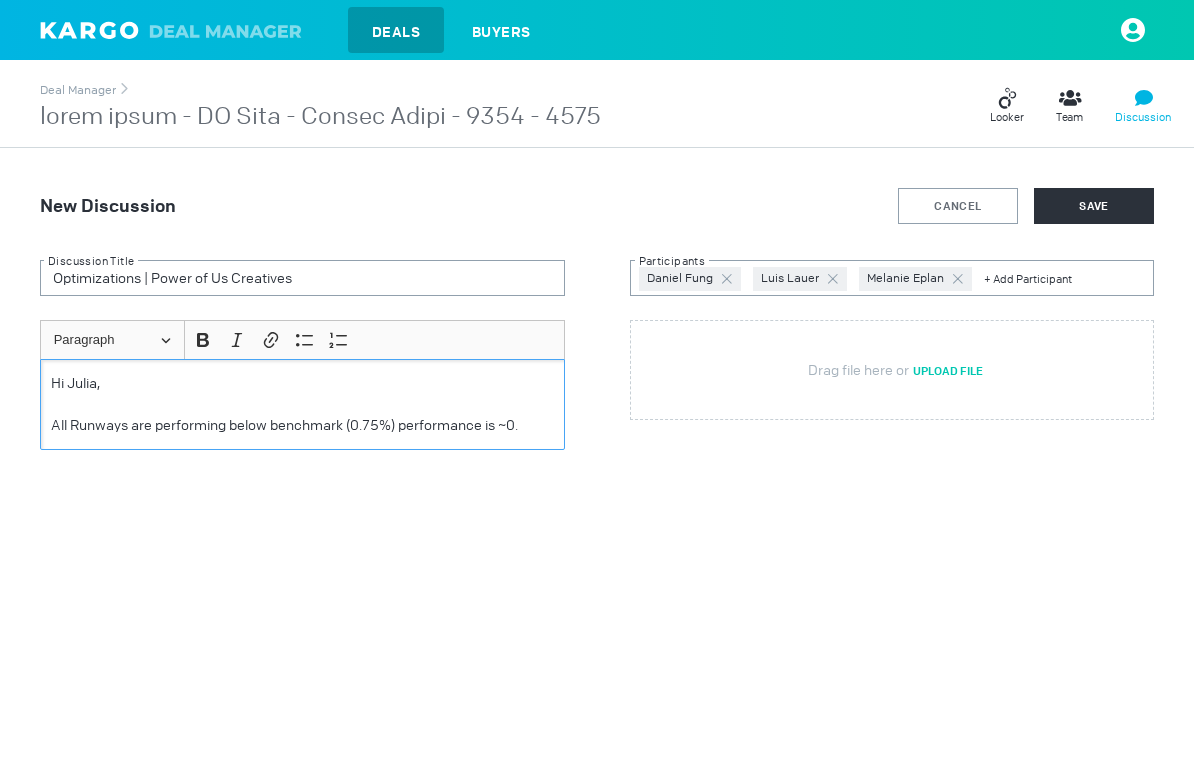 click on "All Runways are performing below benchmark (0.75%) performance is ~0." at bounding box center [302, 425] 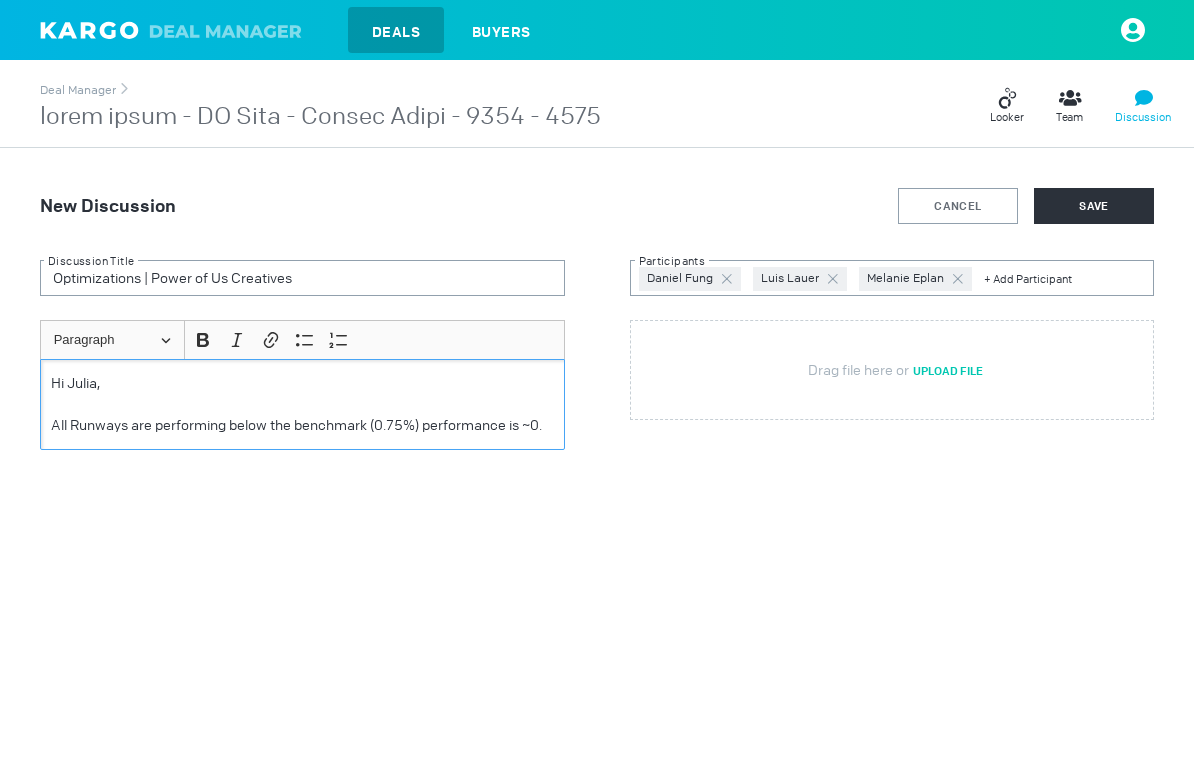 click on "All Runways are performing below the benchmark (0.75%) performance is ~0." at bounding box center [302, 425] 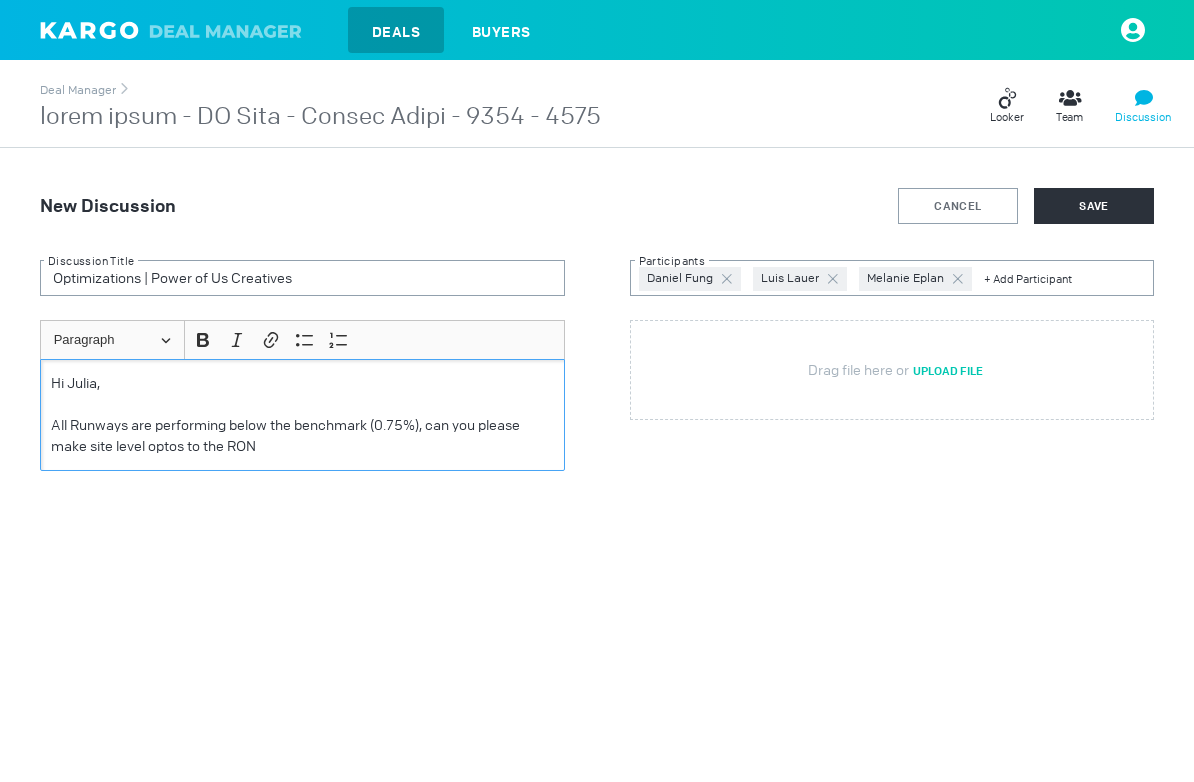 click on "All Runways are performing below the benchmark (0.75%), can you please make site level optos to the RON" at bounding box center [302, 436] 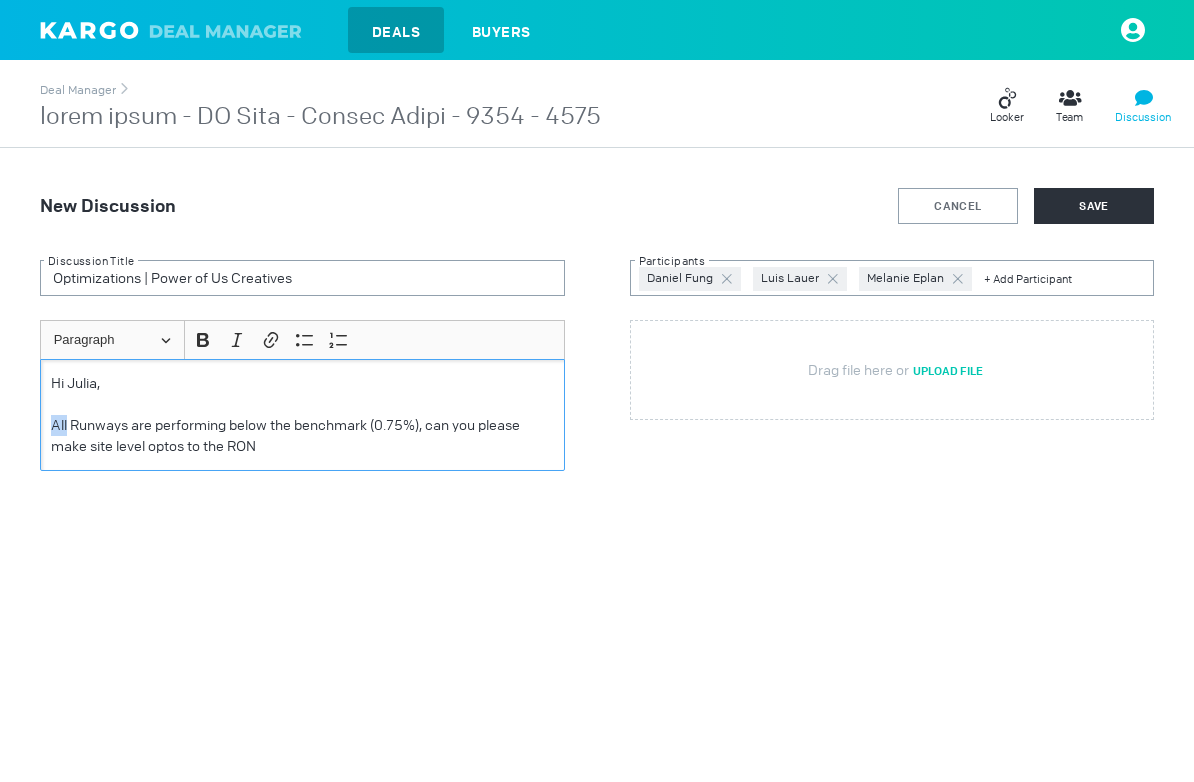 click on "All Runways are performing below the benchmark (0.75%), can you please make site level optos to the RON" at bounding box center (302, 436) 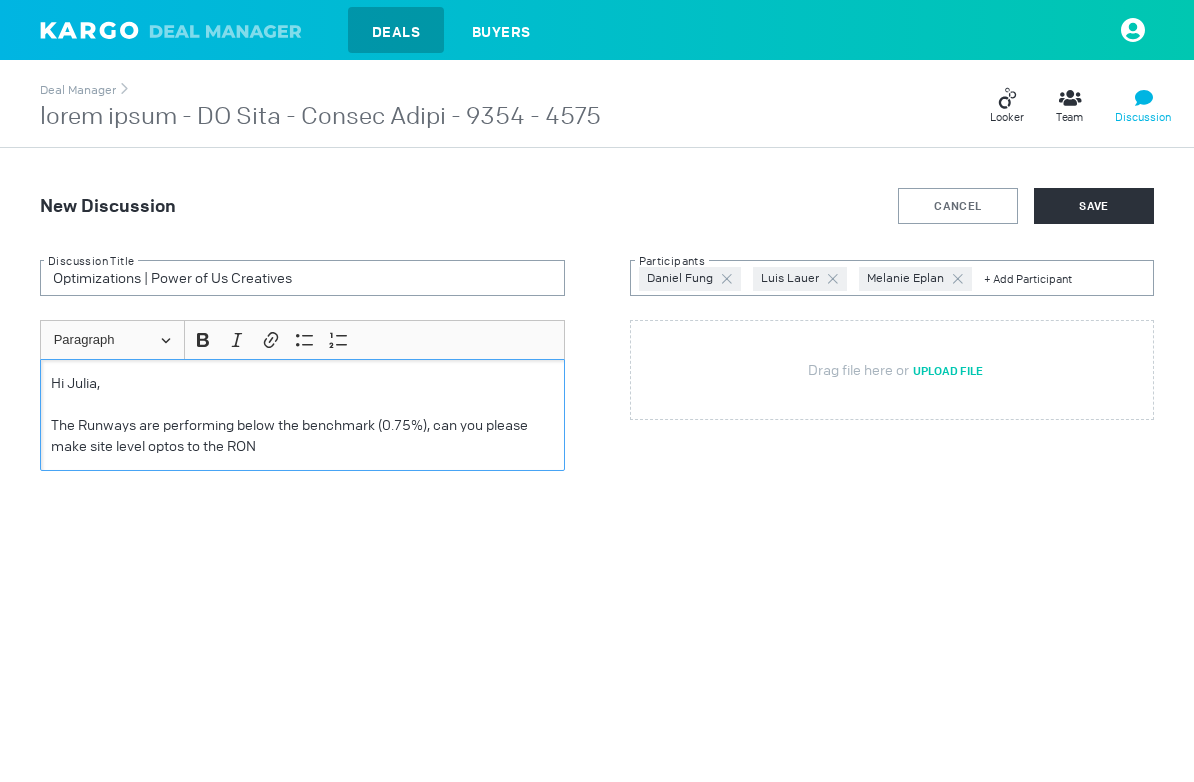click on "The Runways are performing below the benchmark (0.75%), can you please make site level optos to the RON" at bounding box center (302, 436) 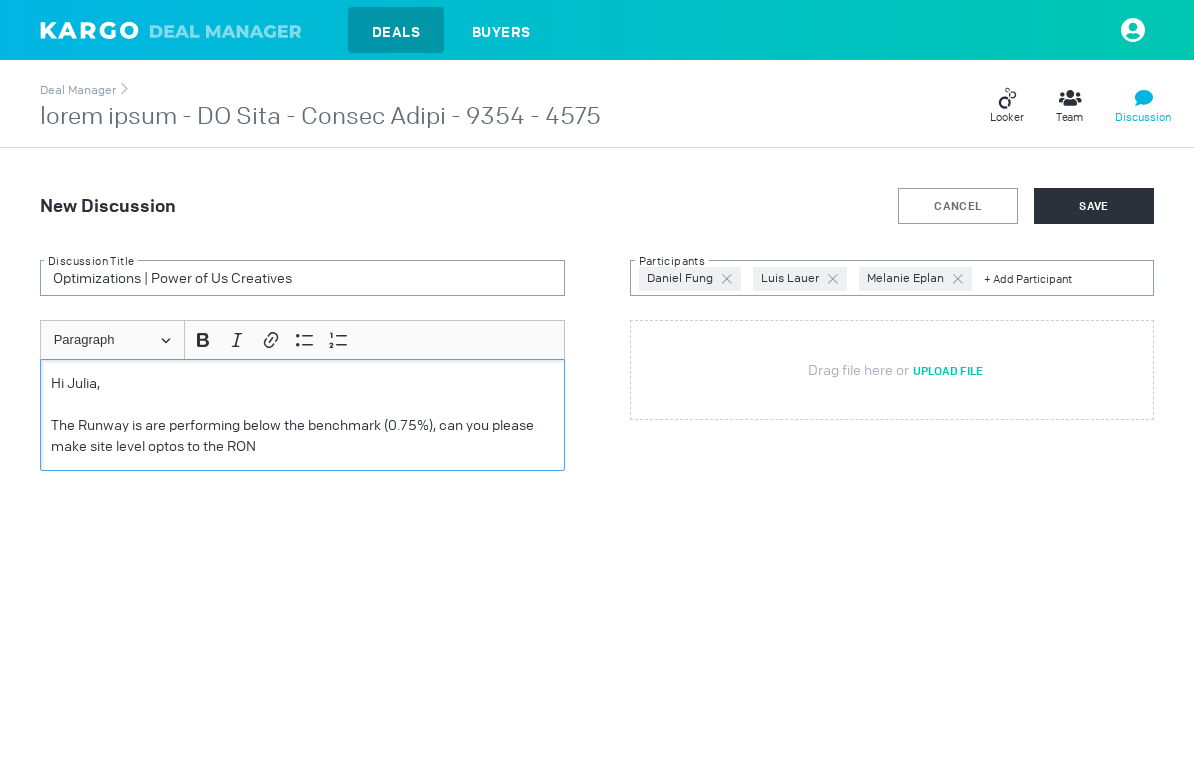 click on "The Runway is are performing below the benchmark (0.75%), can you please make site level optos to the RON" at bounding box center [302, 436] 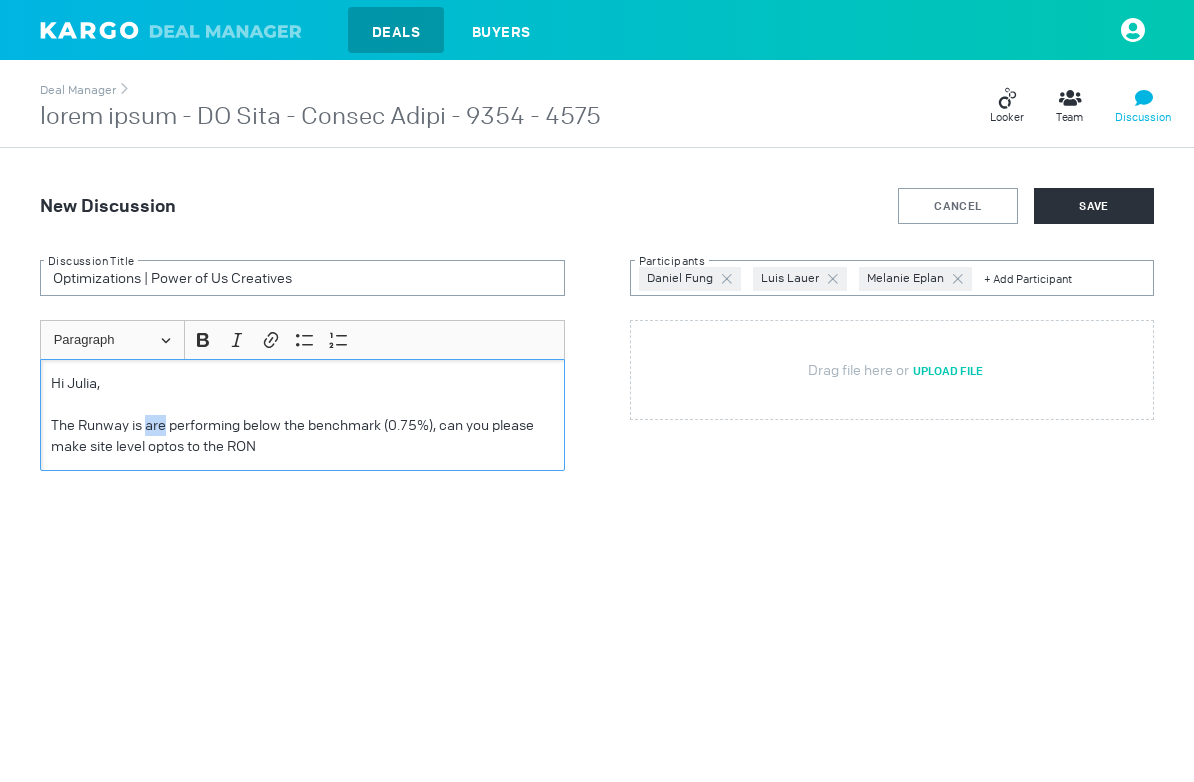 click on "The Runway is are performing below the benchmark (0.75%), can you please make site level optos to the RON" at bounding box center (302, 436) 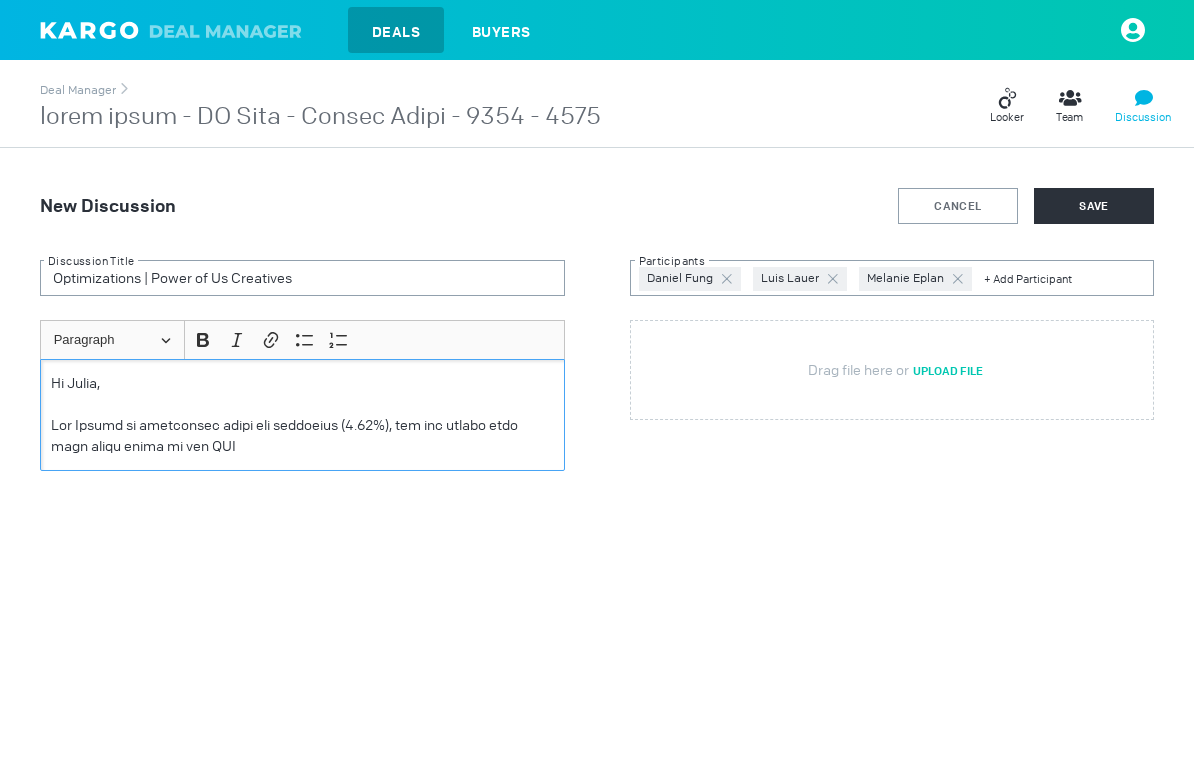 click on "Lor Ipsumd si ametconsec adipi eli seddoeius (4.62%), tem inc utlabo etdo magn aliqu enima mi ven QUI" at bounding box center [302, 436] 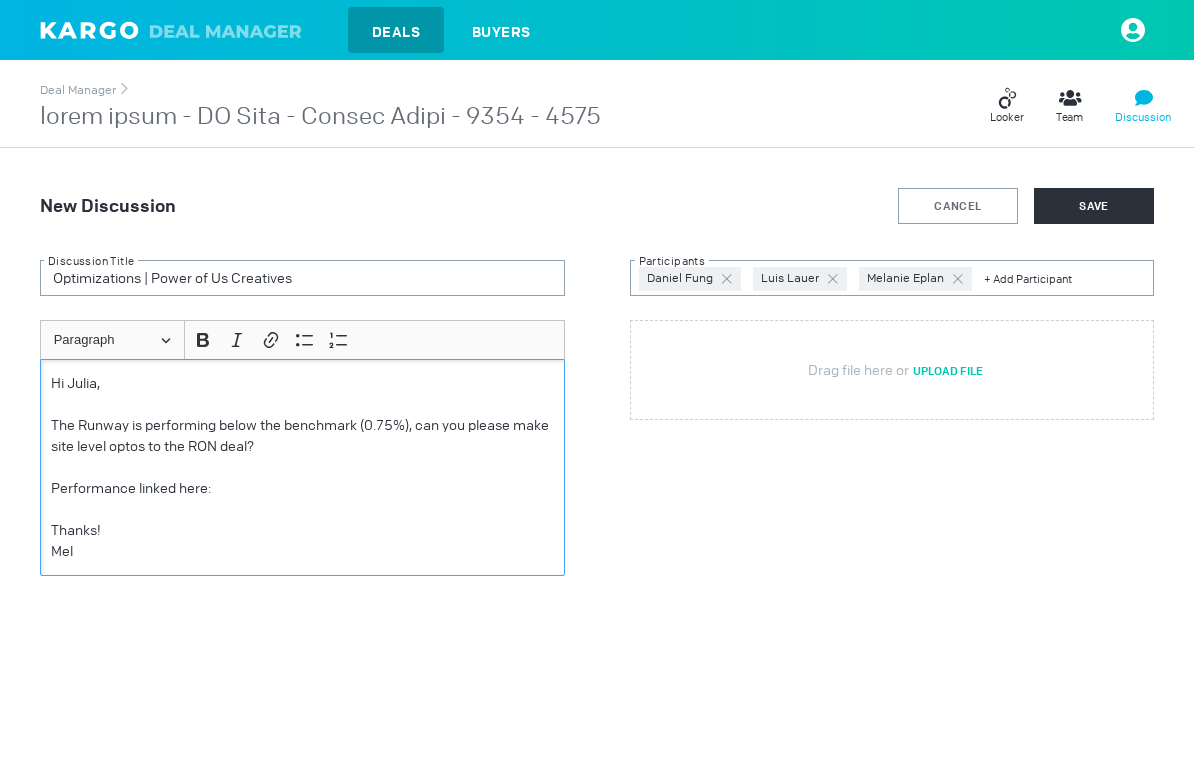 click on "Performance linked here:" at bounding box center (302, 488) 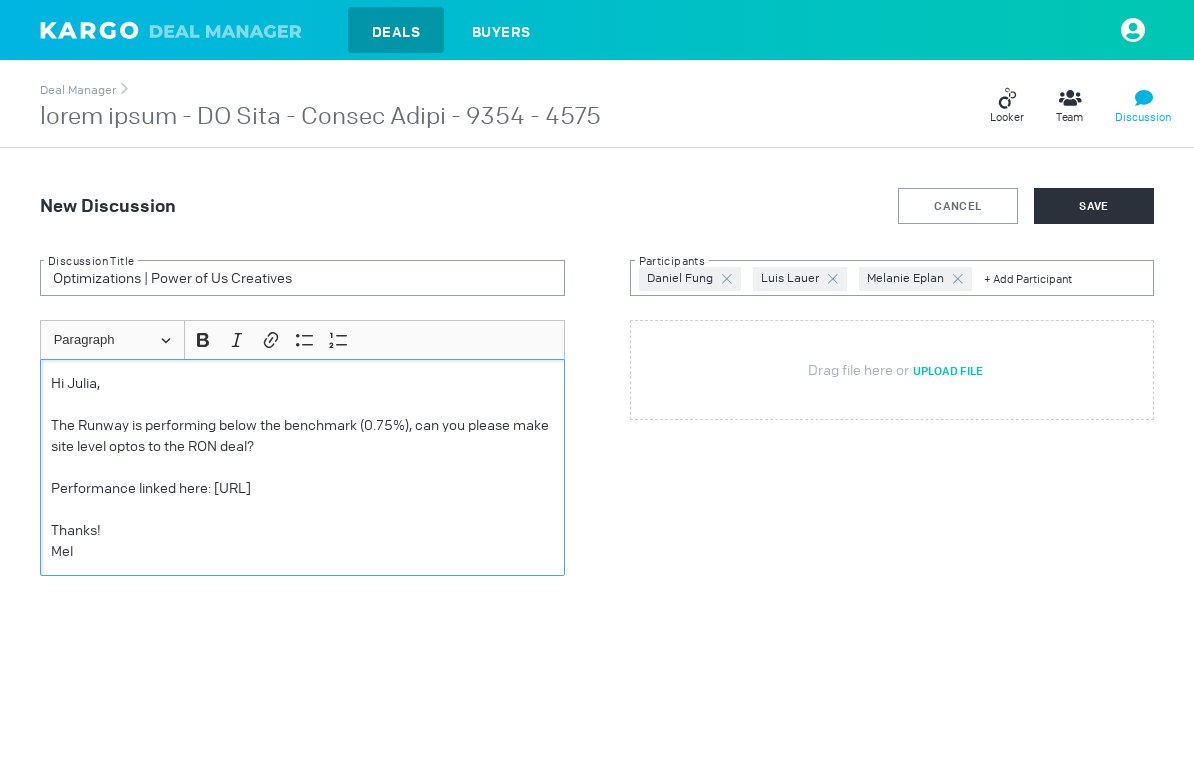 click on "Performance linked here: [URL]" at bounding box center (302, 488) 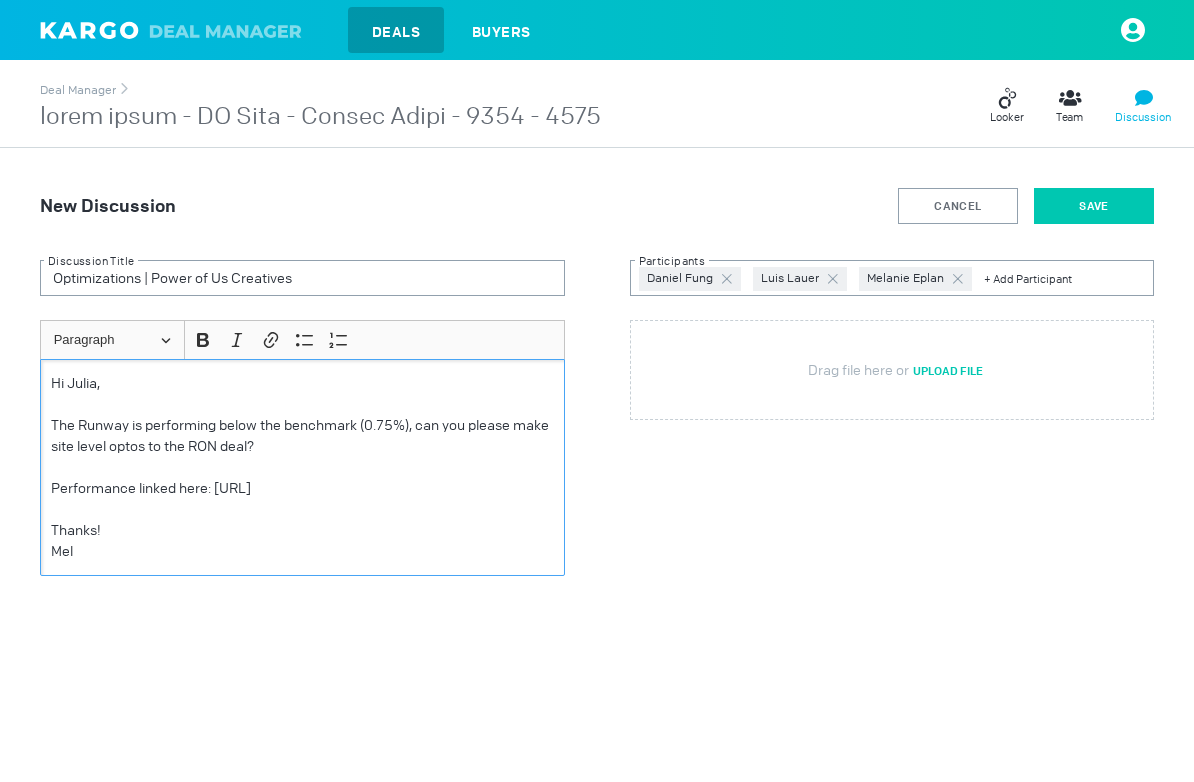 click on "SAVE" at bounding box center [1094, 206] 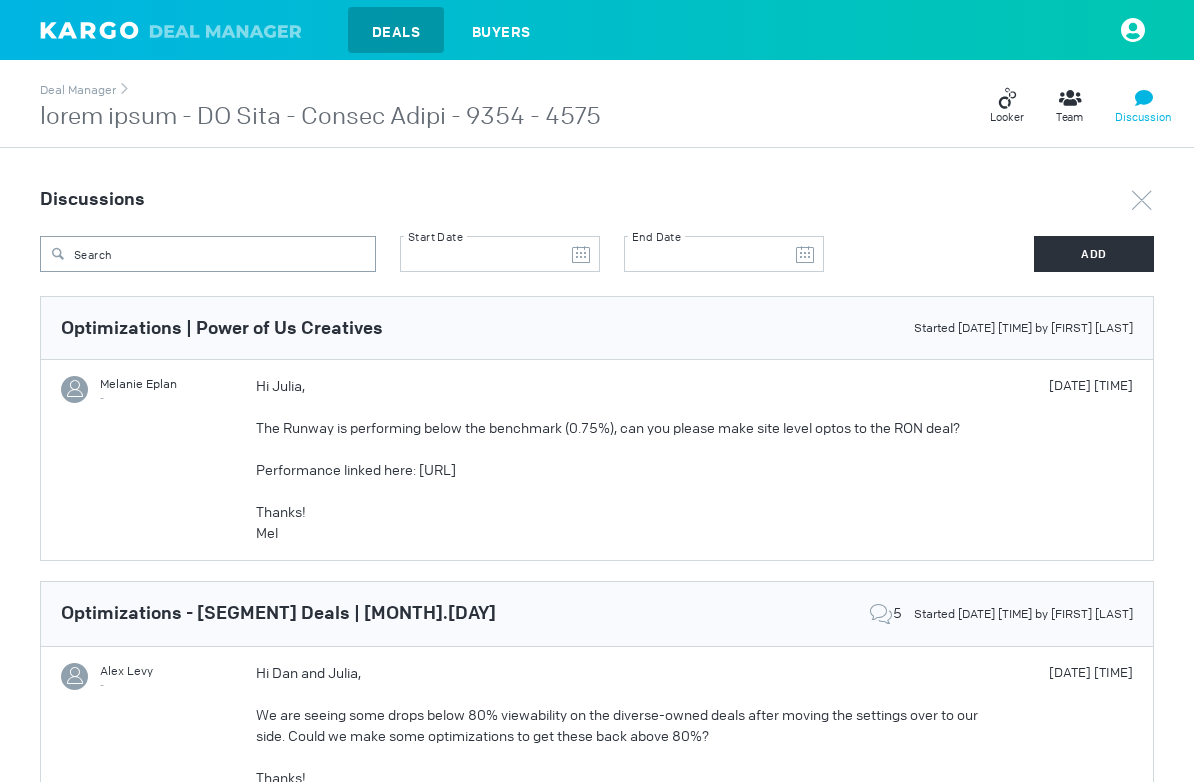 click on "The Runway is performing below the benchmark (0.75%), can you please make site level optos to the RON deal?" at bounding box center [608, 428] 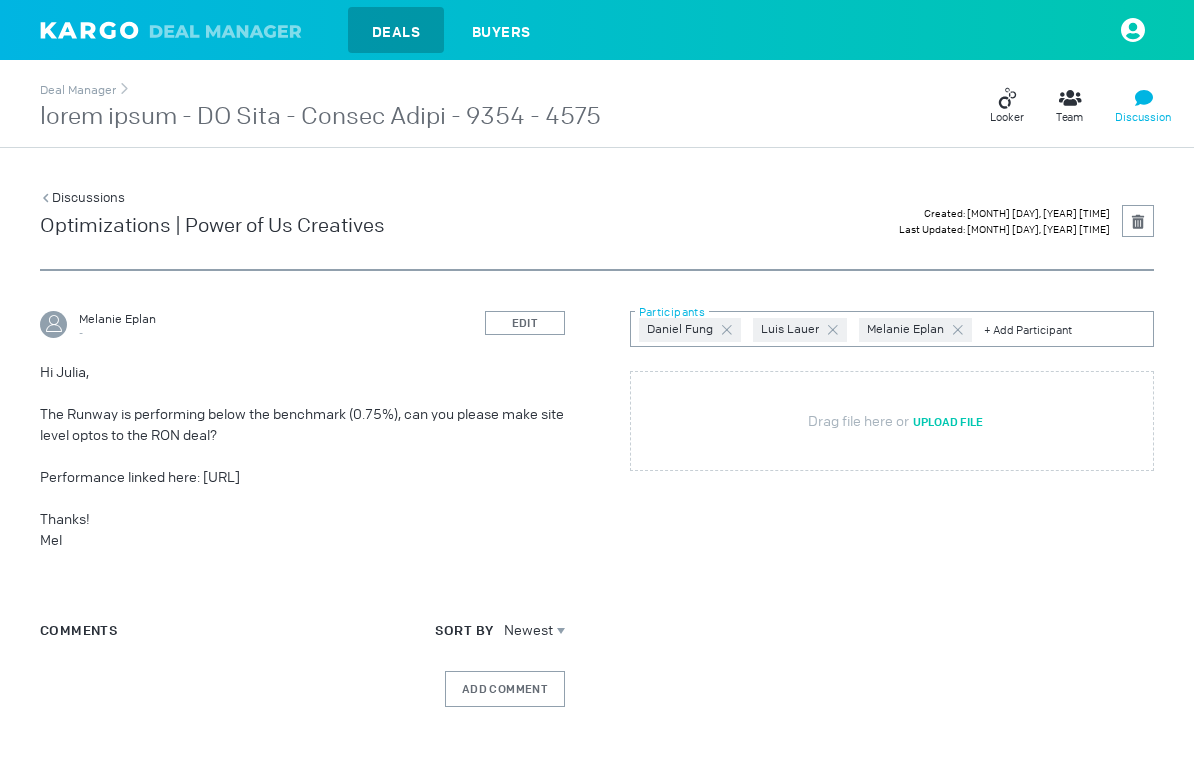 click at bounding box center [1065, 329] 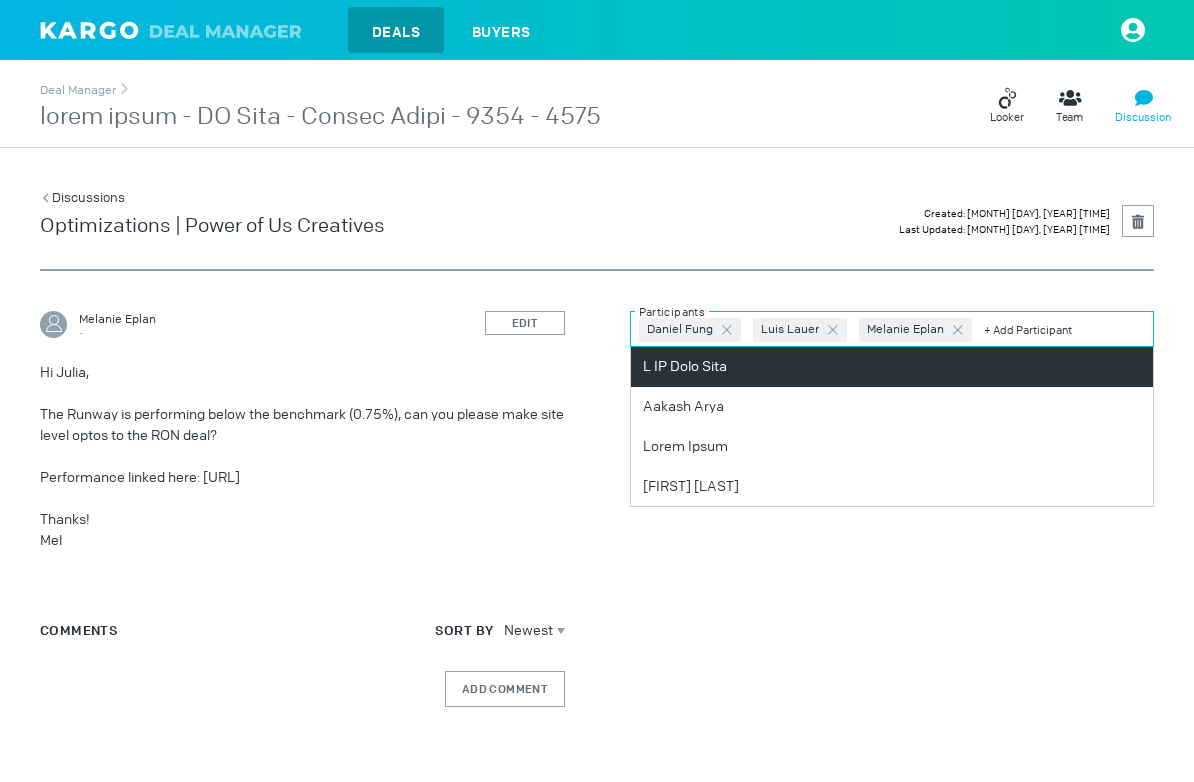 click at bounding box center (727, 330) 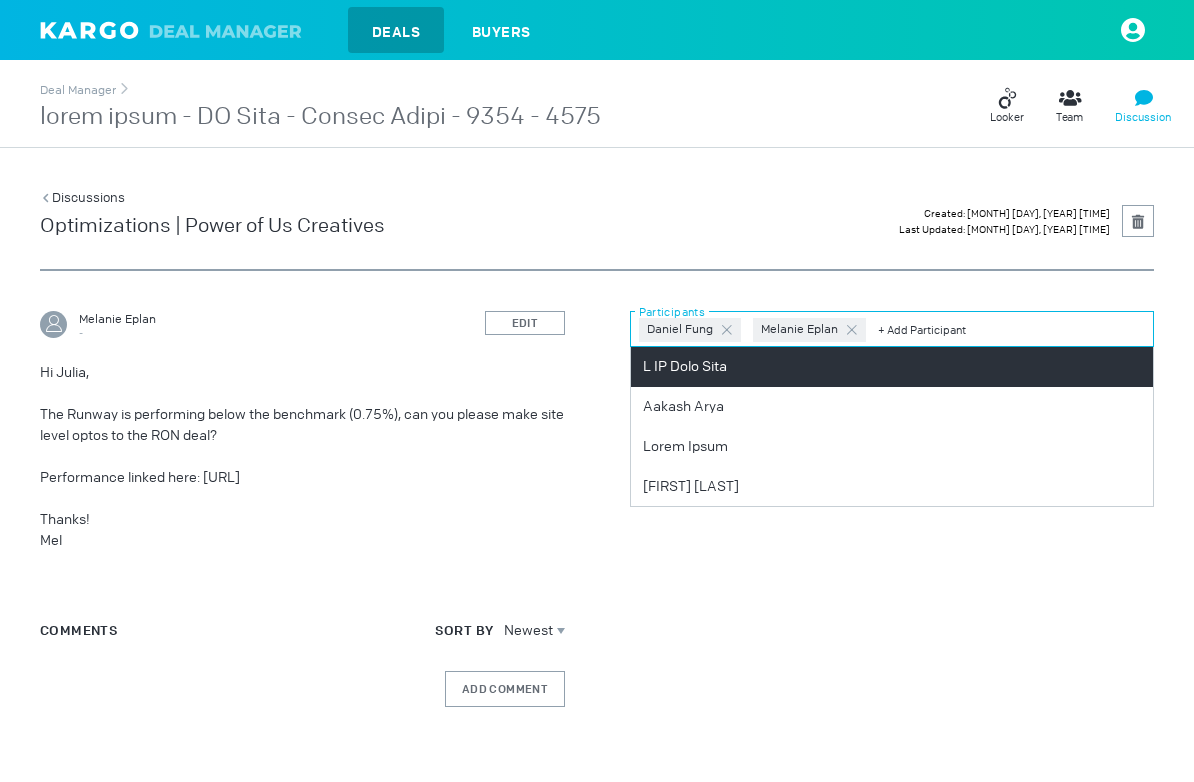 click at bounding box center [1012, 329] 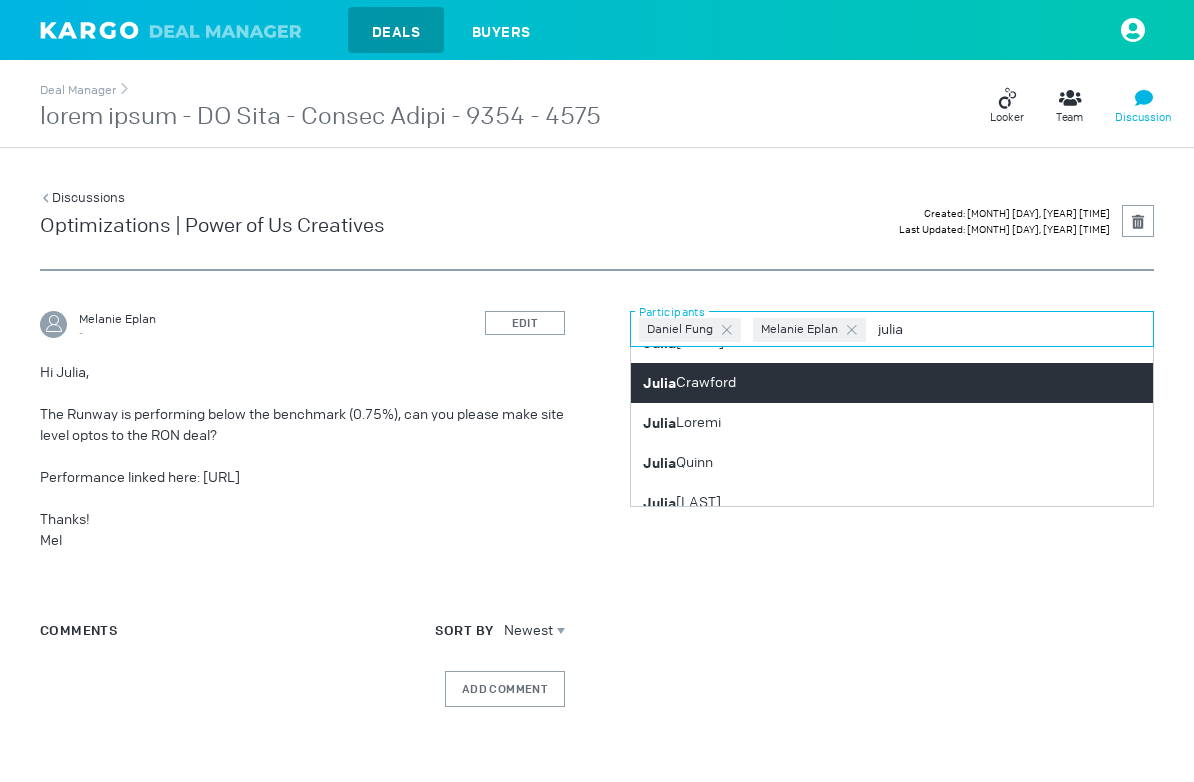 scroll, scrollTop: 69, scrollLeft: 0, axis: vertical 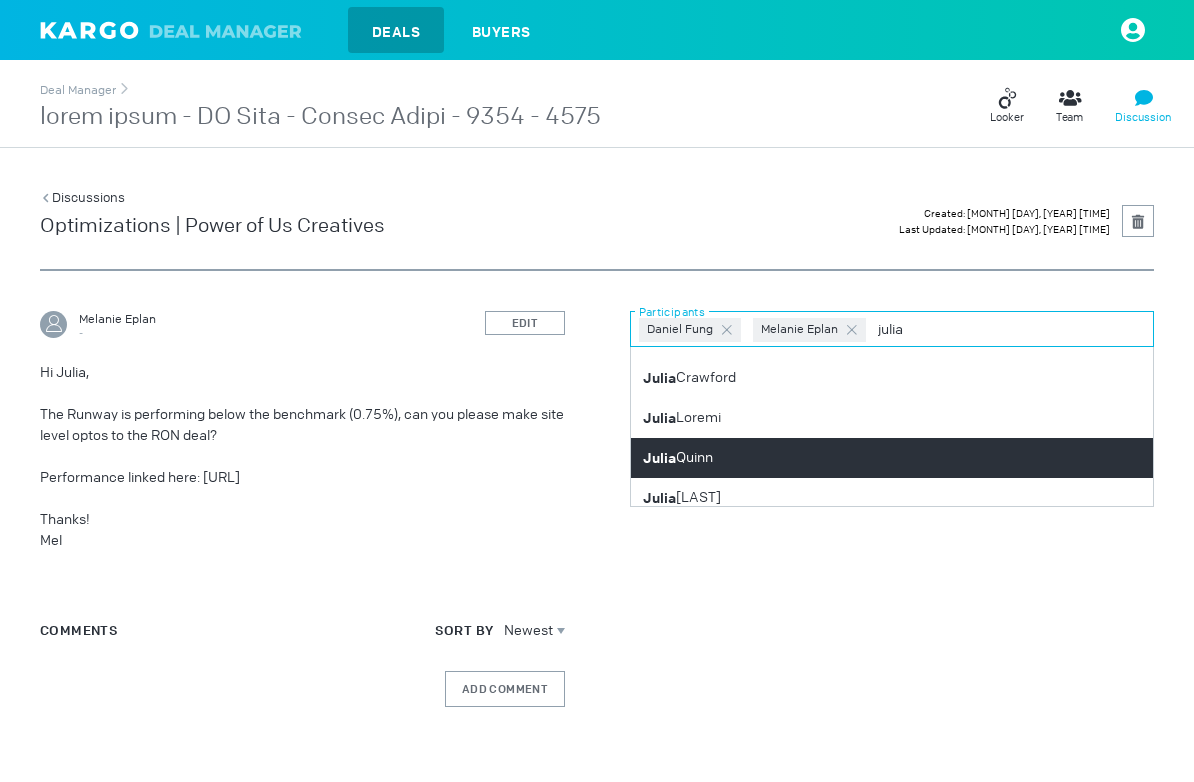 type on "julia" 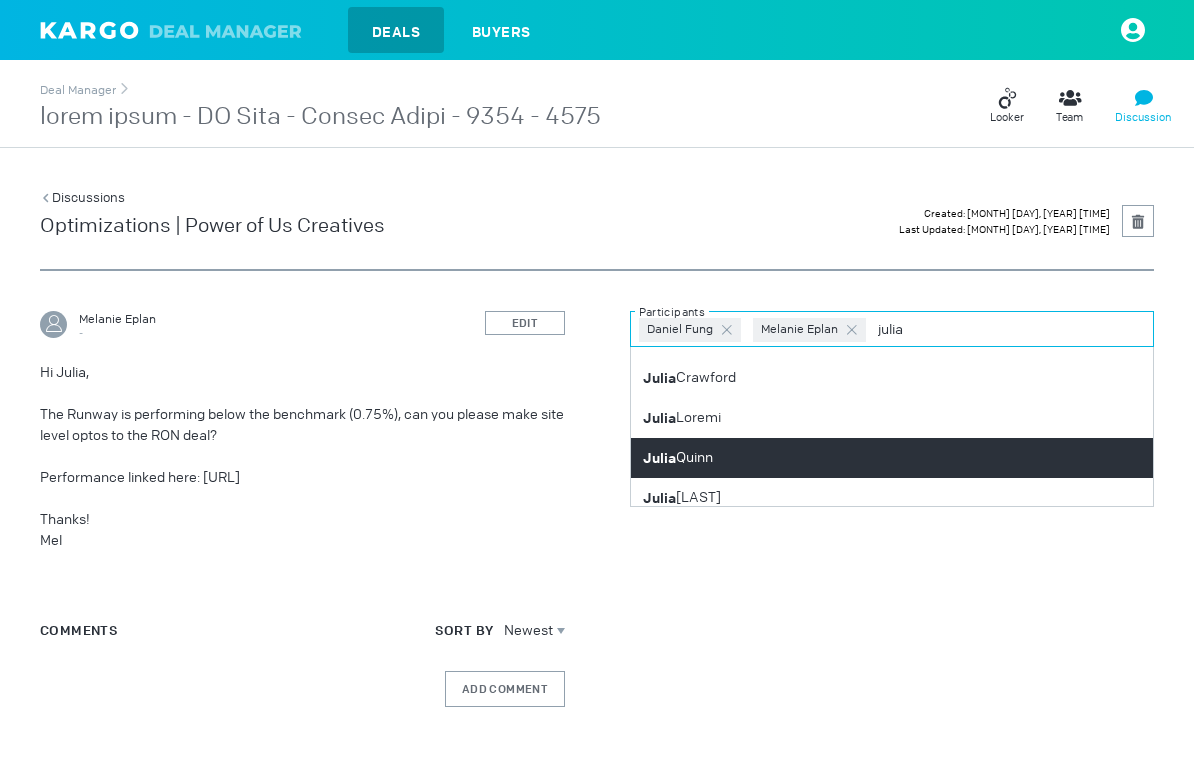 click on "[FIRST] [LAST]" at bounding box center [892, 458] 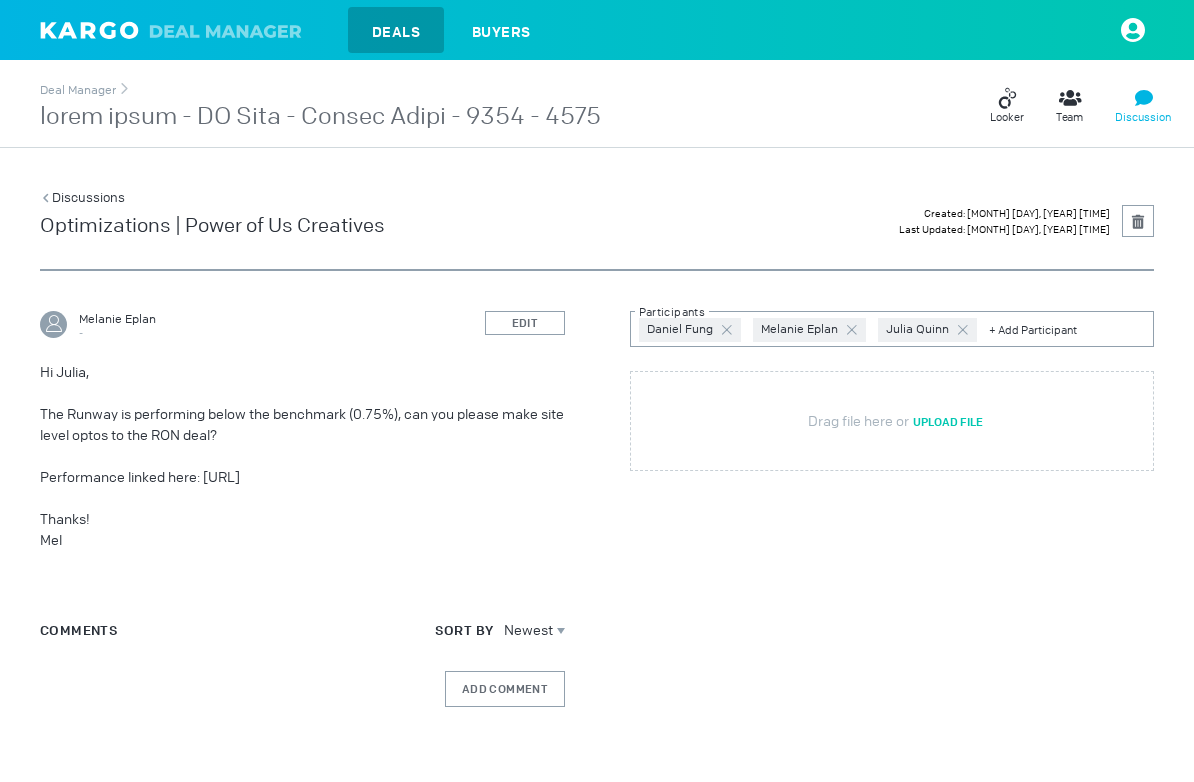 click on "[FIRST] [LAST] - EDIT Hi [FIRST],   The Runway is performing below the benchmark (0.75%), can you please make site level optos to the RON deal?   Performance linked here: [URL]   Thanks! Mel Comments  Sort By  Newest   Add Comment   Key   is already in use  [FIRST] [LAST] [FIRST] [LAST]  Participants  Drag file here or Upload File" at bounding box center (597, 523) 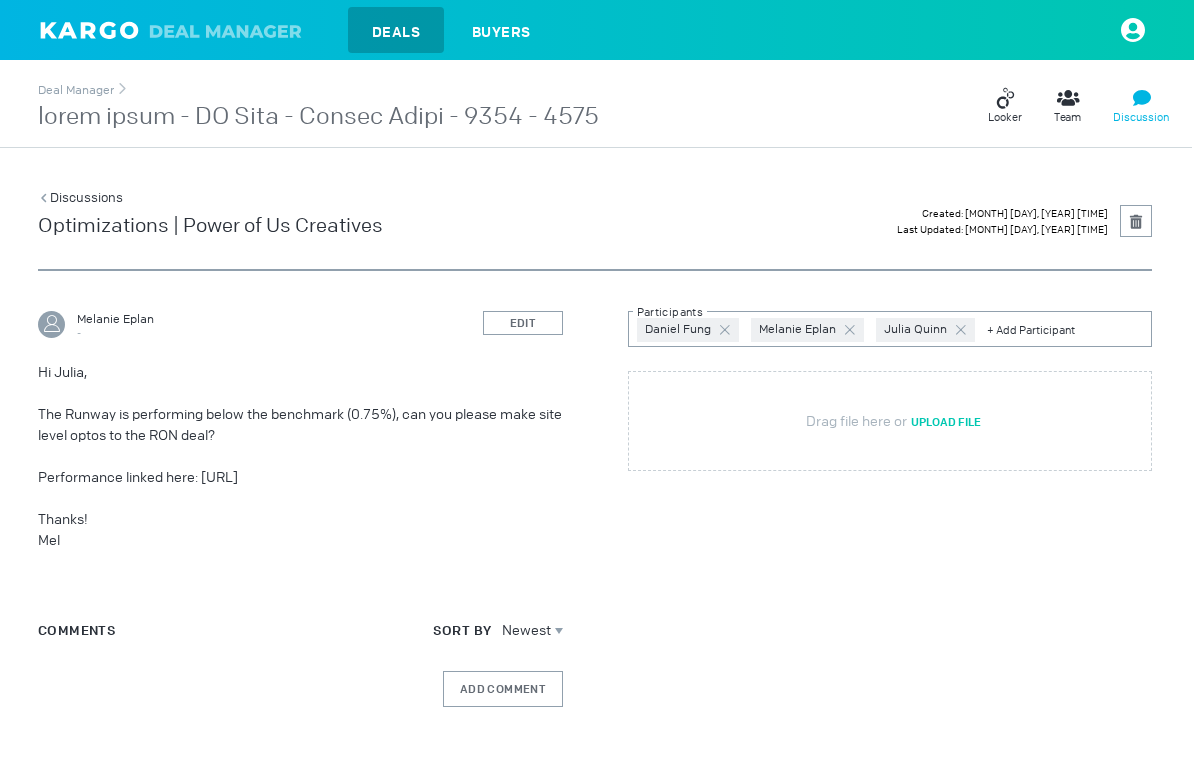 click on "[FIRST] [LAST] - EDIT Hi [FIRST],   The Runway is performing below the benchmark (0.75%), can you please make site level optos to the RON deal?   Performance linked here: [URL]   Thanks! Mel Comments  Sort By  Newest   Add Comment   Key   is already in use  [FIRST] [LAST] [FIRST] [LAST]  Participants  Drag file here or Upload File" at bounding box center [595, 523] 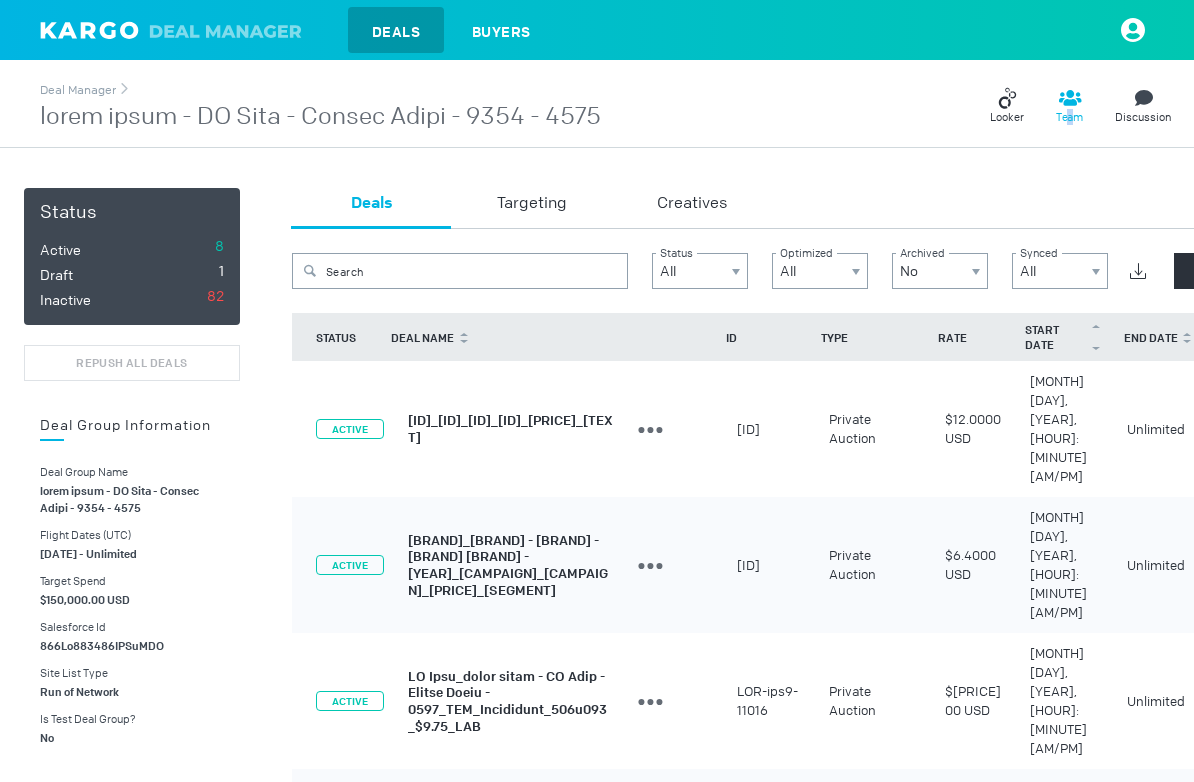 click on "Team" at bounding box center [1069, 117] 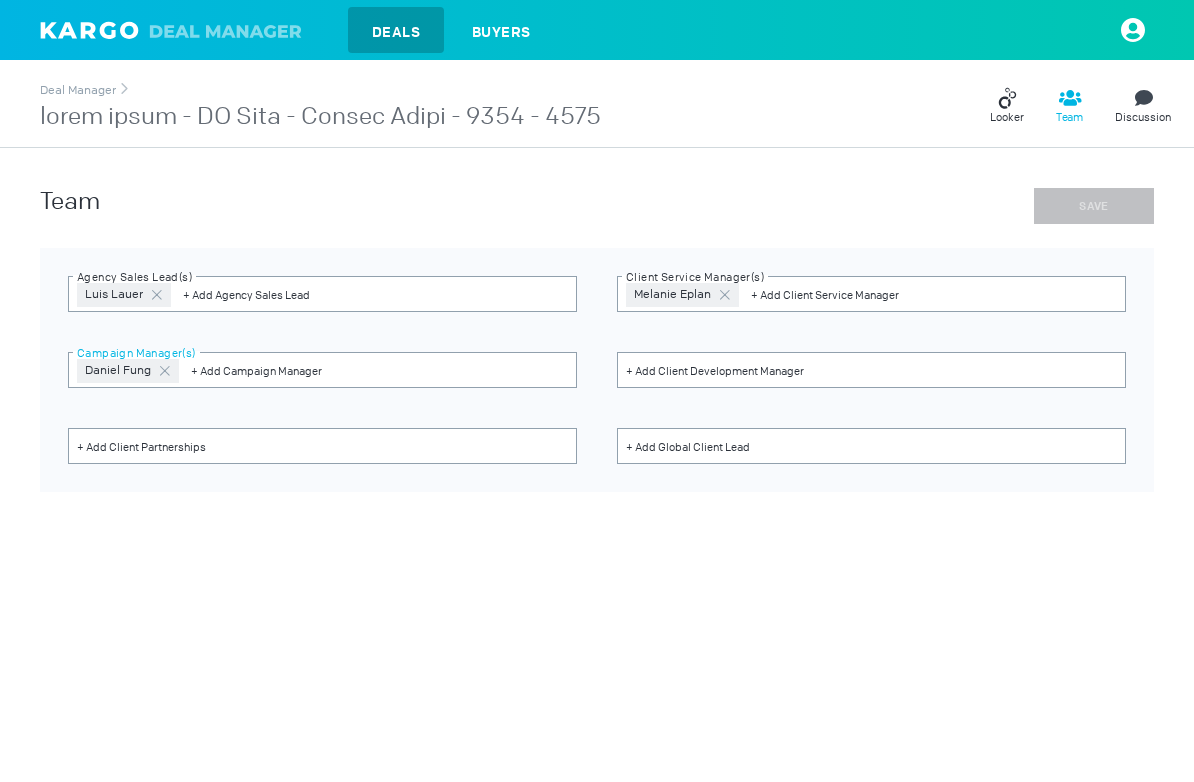 click at bounding box center [379, 370] 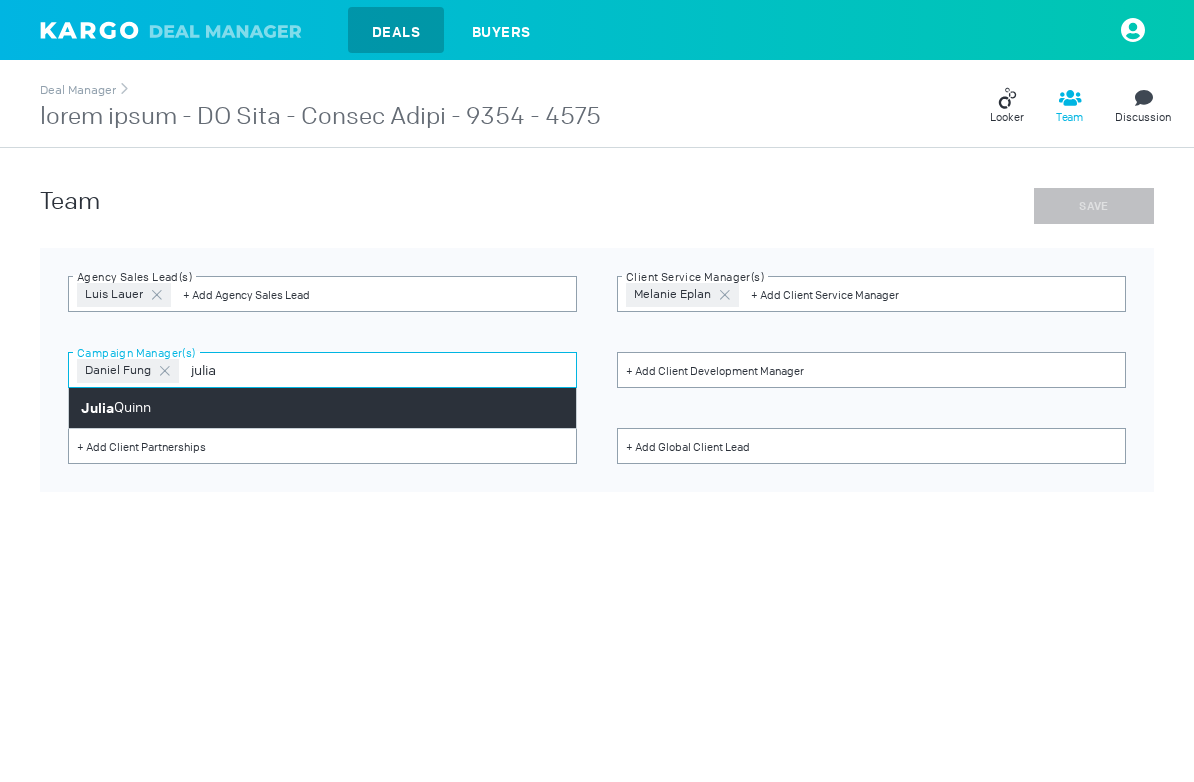 type on "julia" 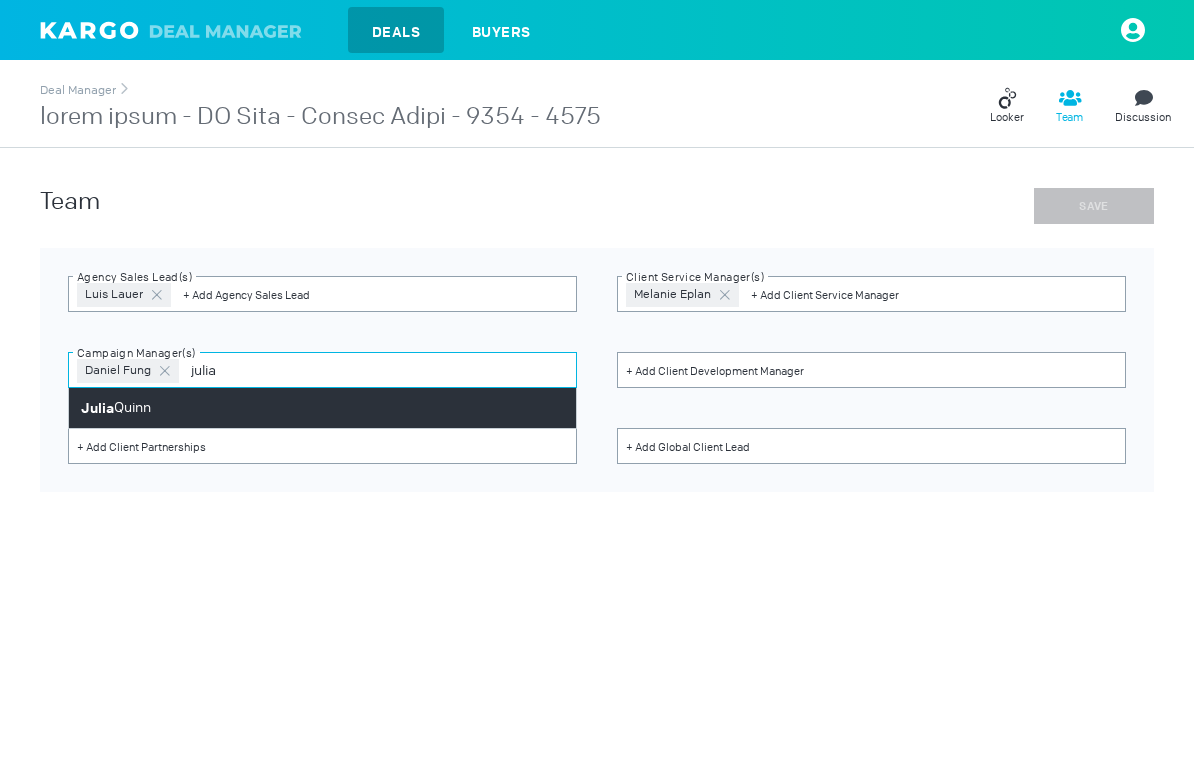 click on "[FIRST] [LAST]" at bounding box center (322, 408) 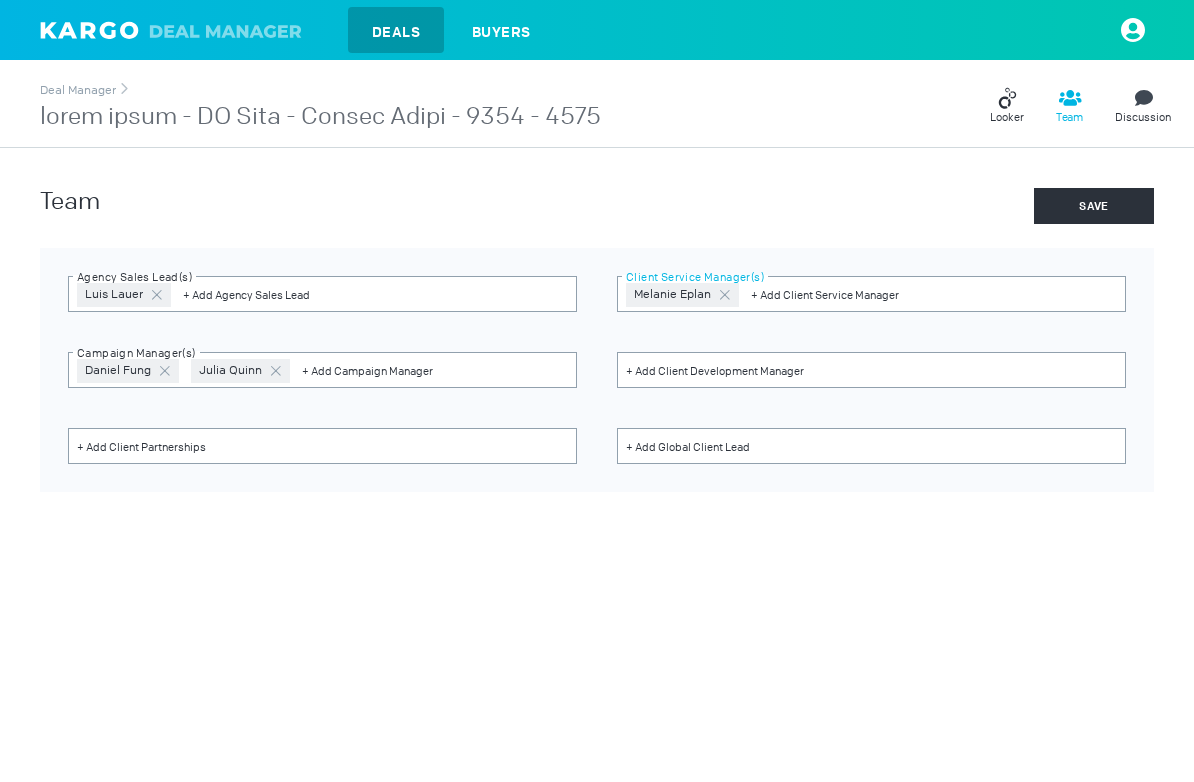 click at bounding box center (934, 294) 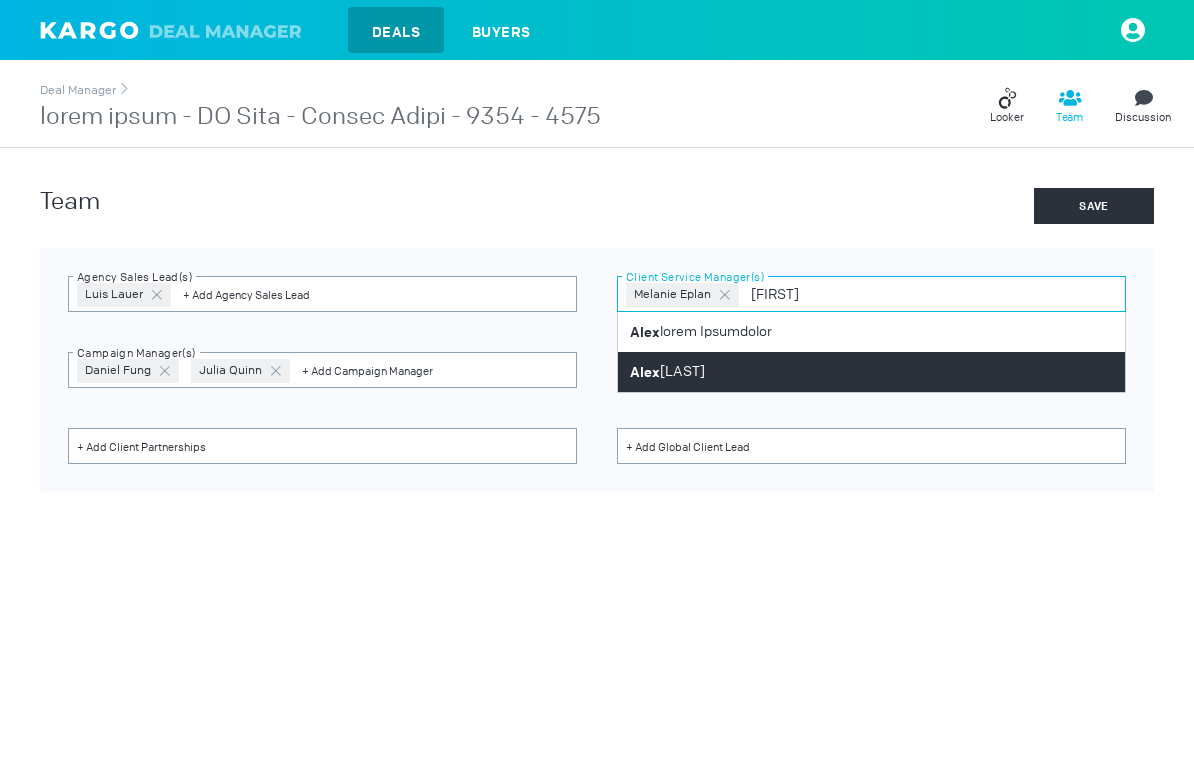 type on "[FIRST]" 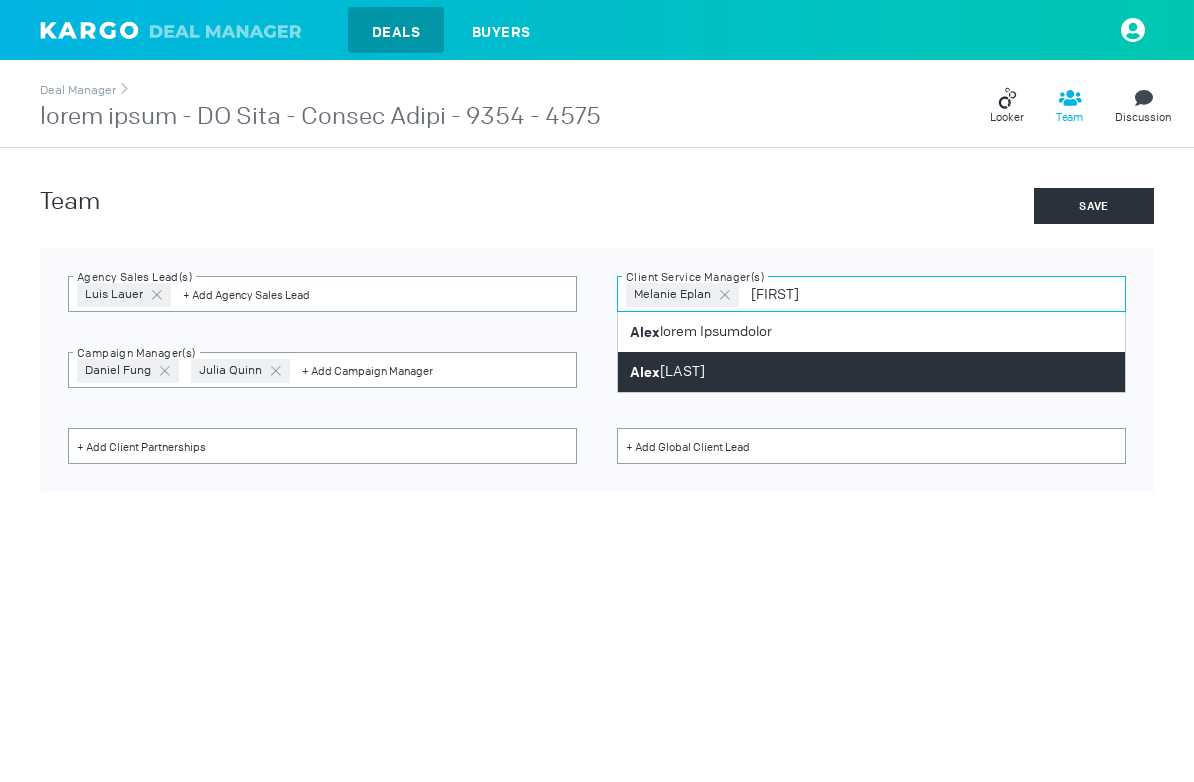 click on "[FIRST] [LAST]" at bounding box center (871, 372) 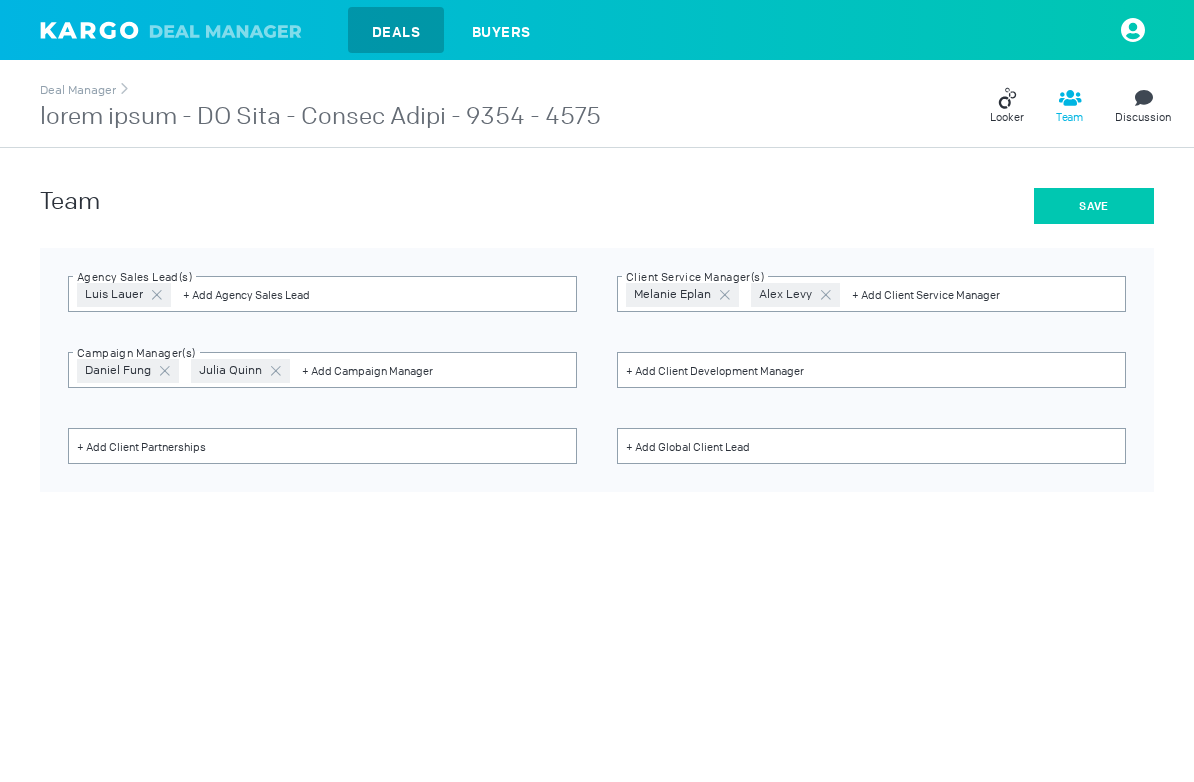 click on "Save" at bounding box center [1094, 206] 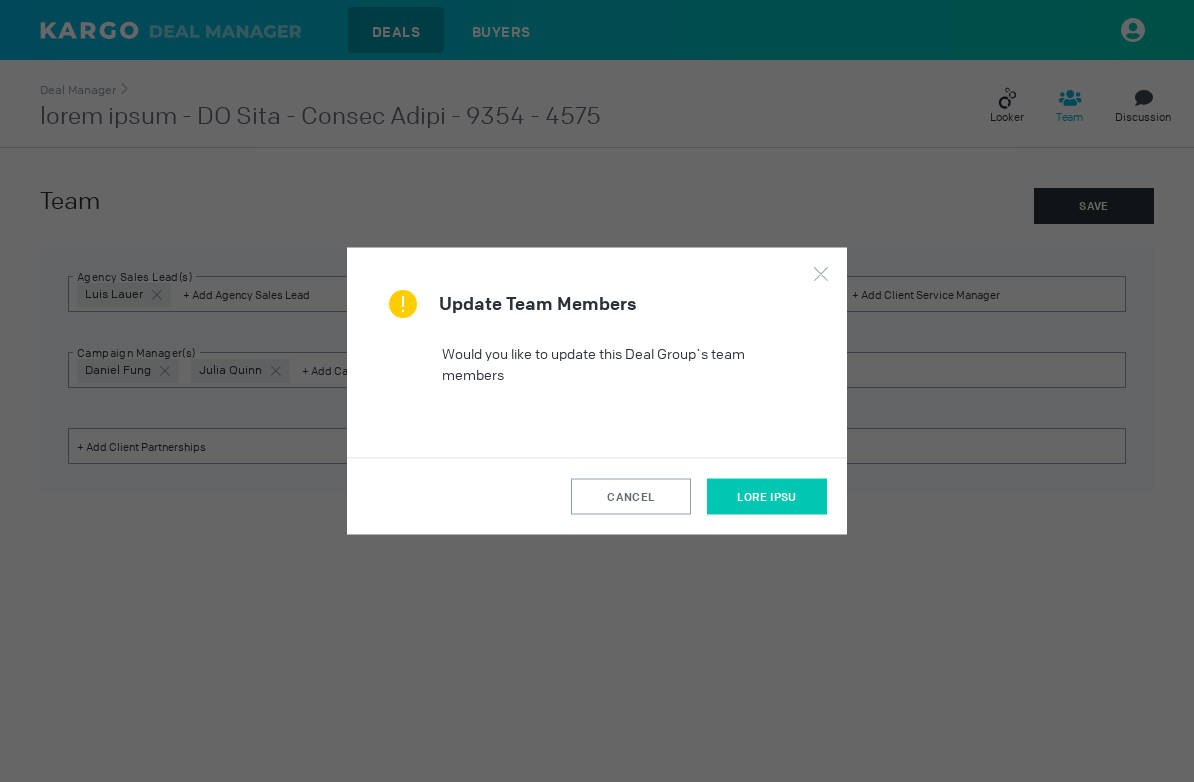click on "Lore Ipsu" at bounding box center [767, 497] 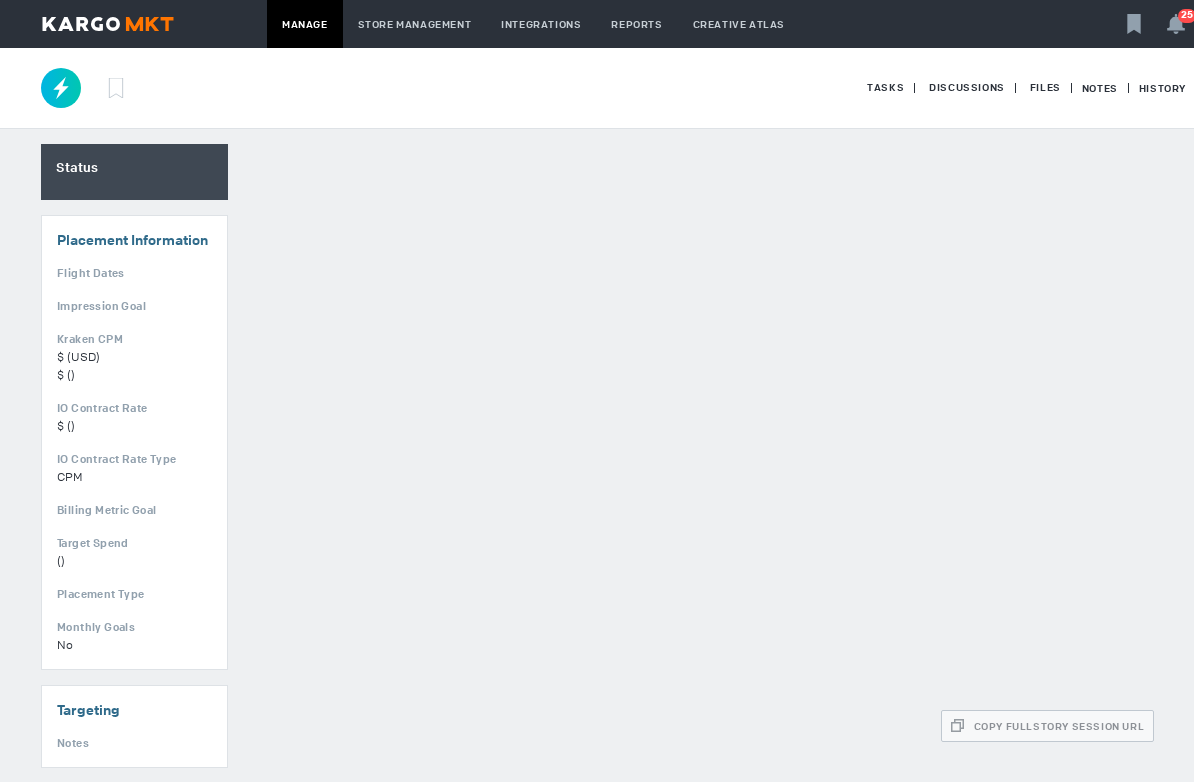 scroll, scrollTop: 0, scrollLeft: 0, axis: both 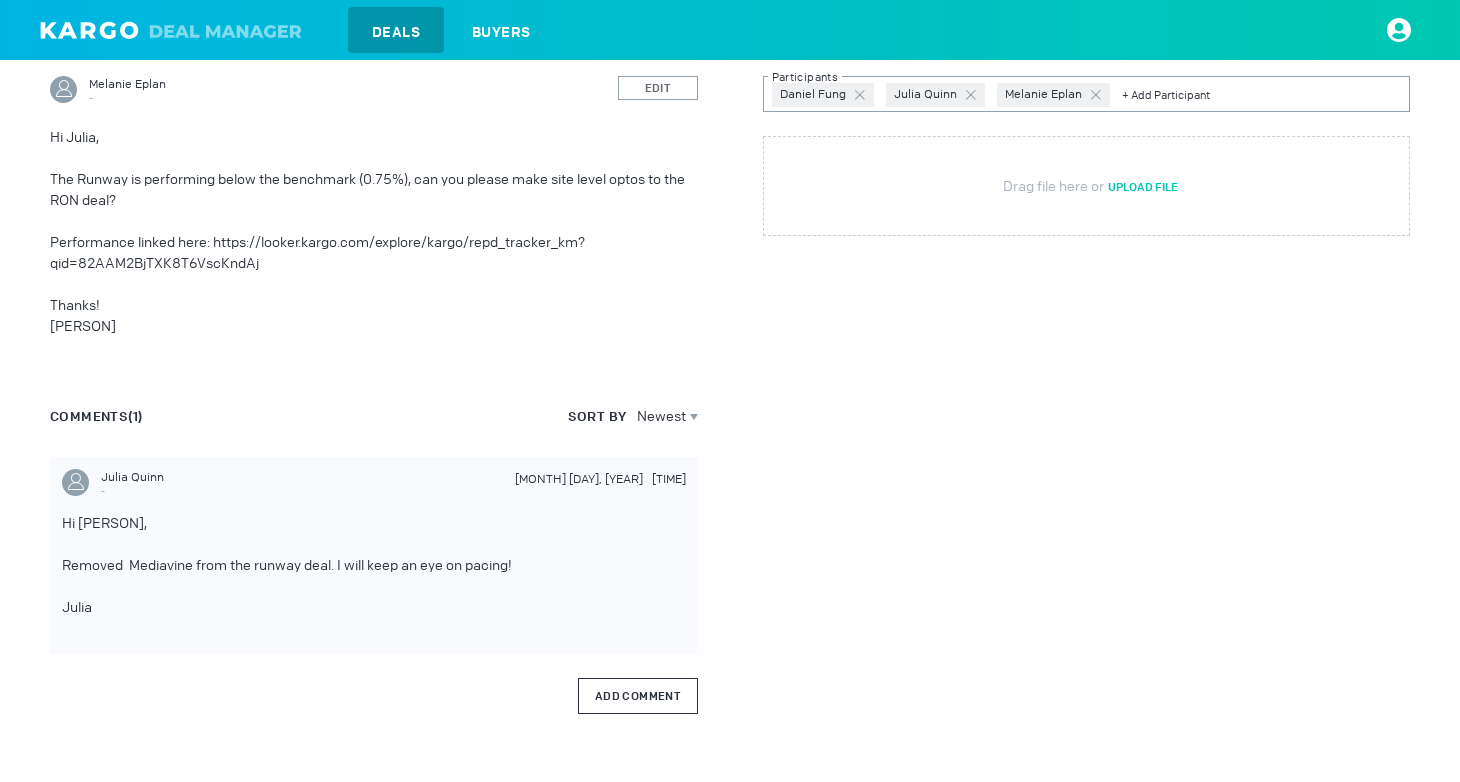 click on "Add Comment" at bounding box center [638, 696] 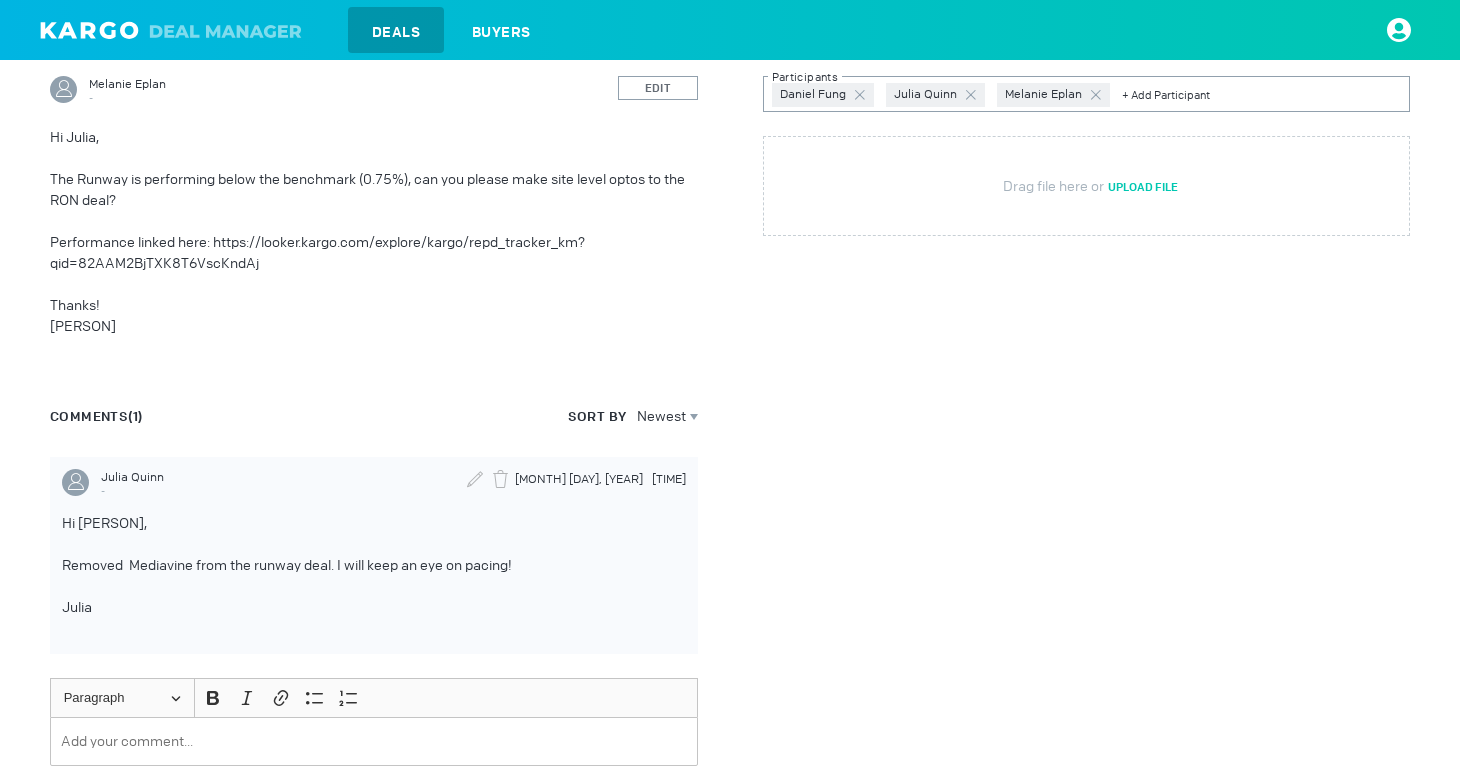 scroll, scrollTop: 447, scrollLeft: 0, axis: vertical 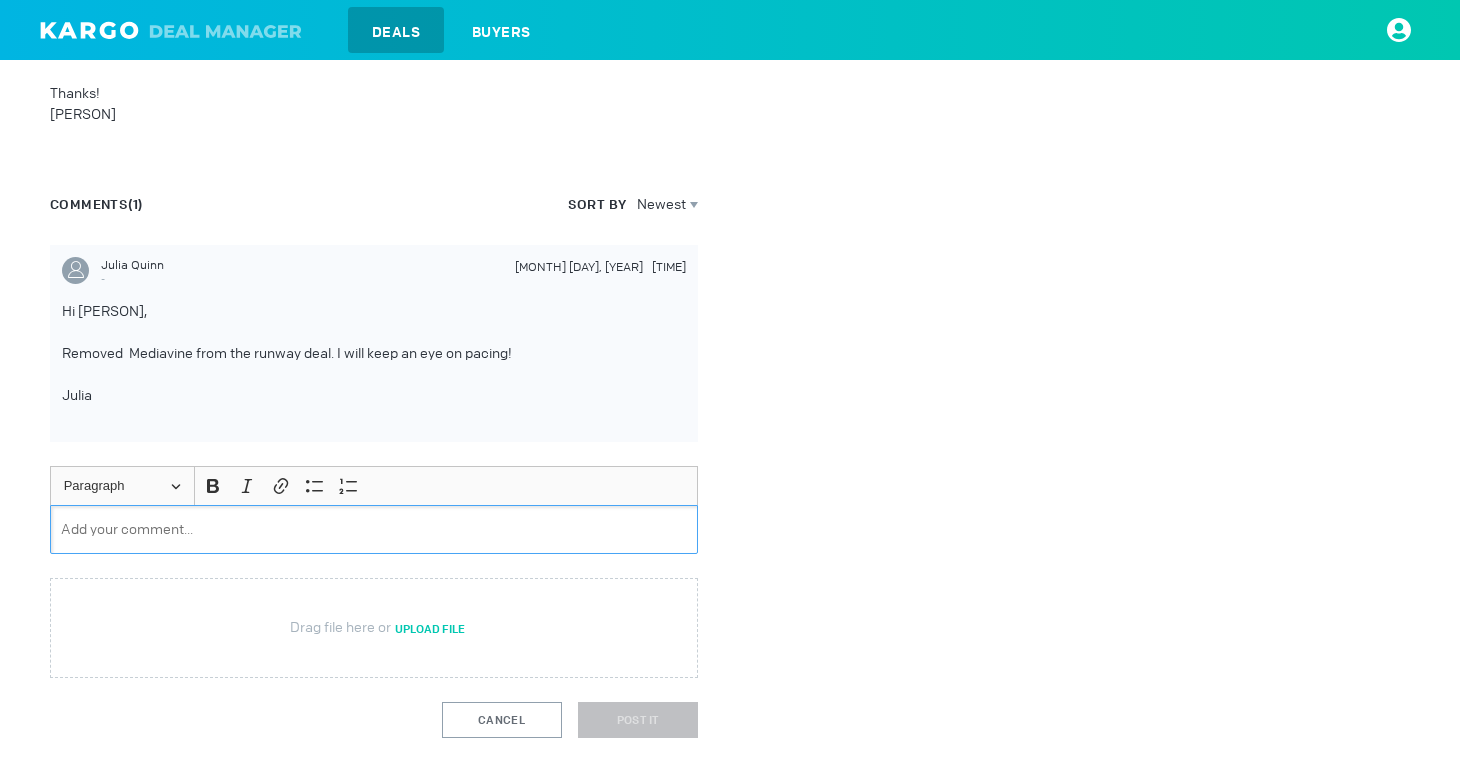 click at bounding box center (374, 529) 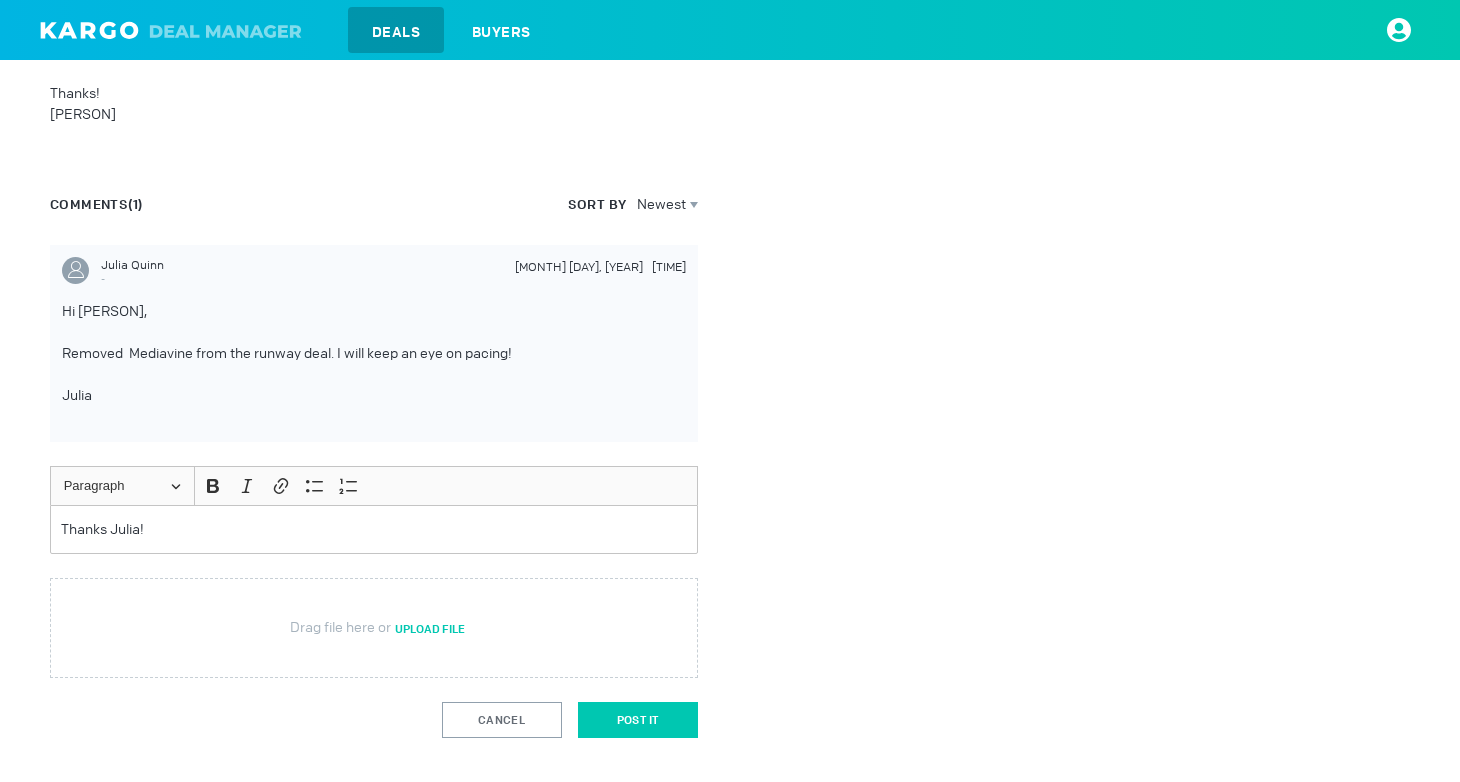 click on "Post It" at bounding box center [638, 720] 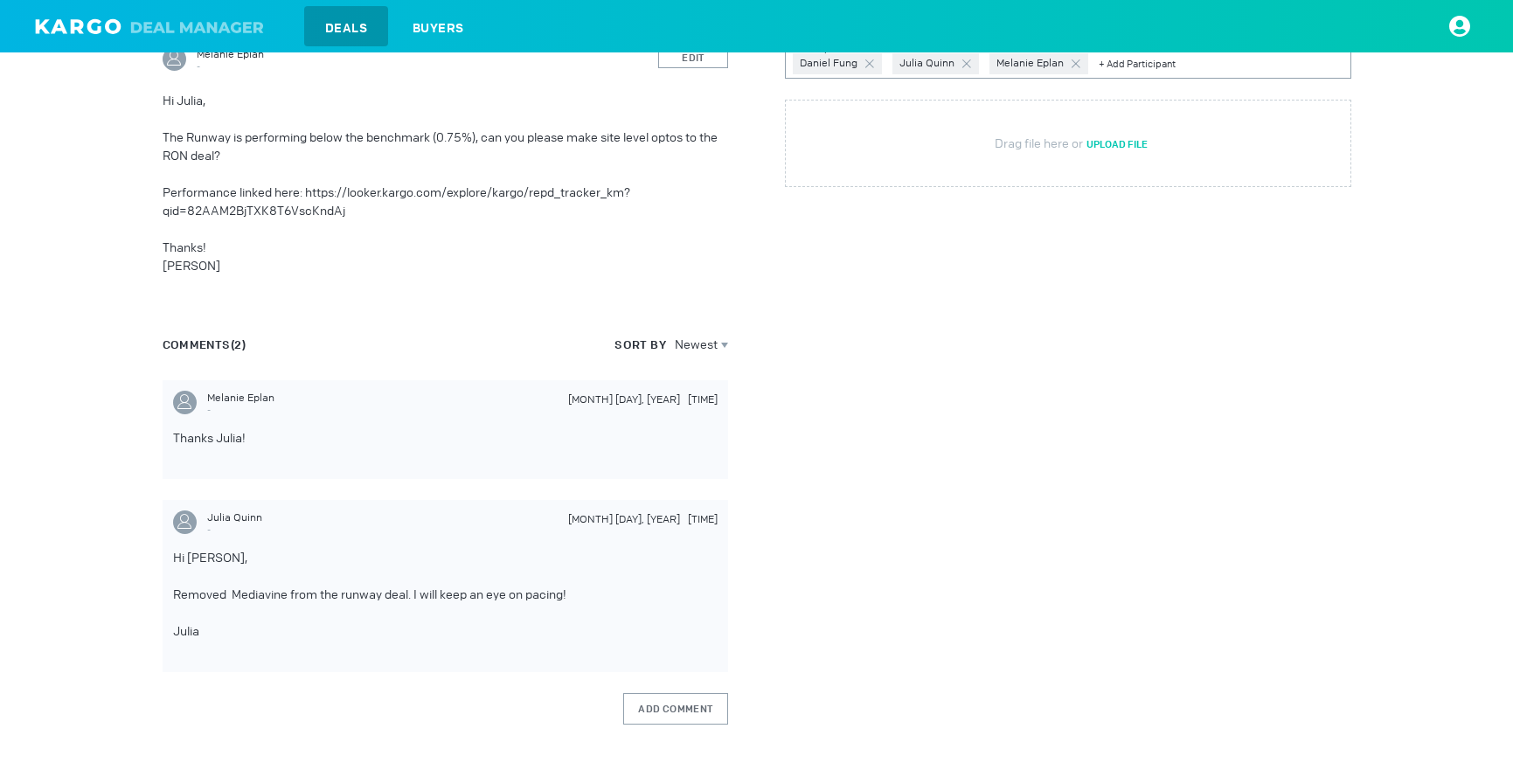 scroll, scrollTop: 0, scrollLeft: 0, axis: both 